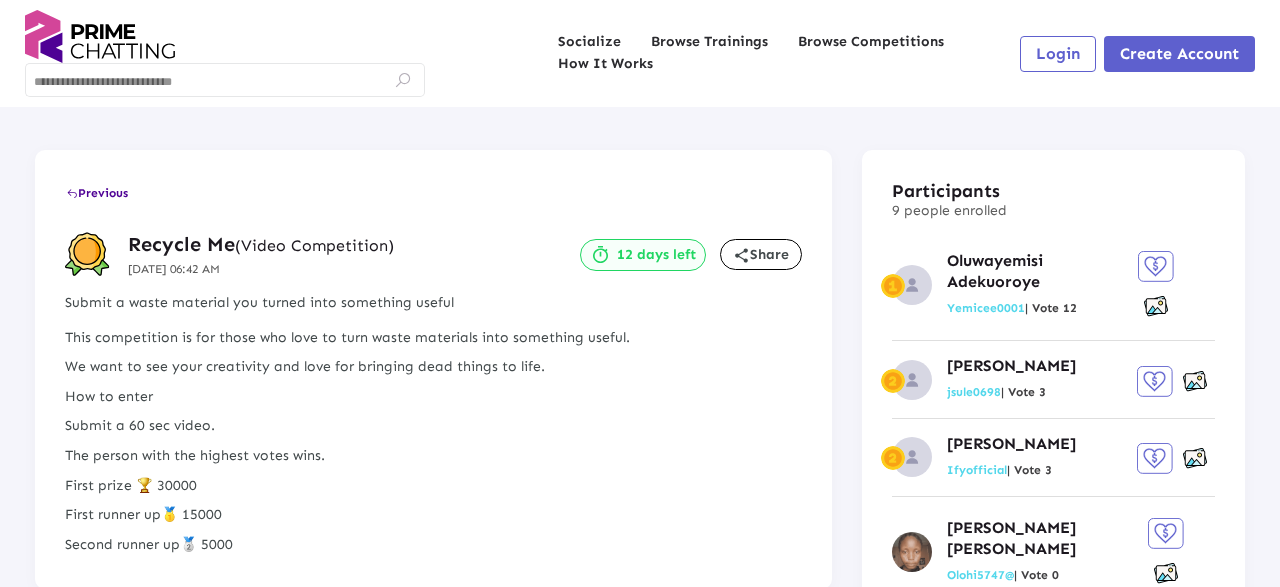 scroll, scrollTop: 0, scrollLeft: 0, axis: both 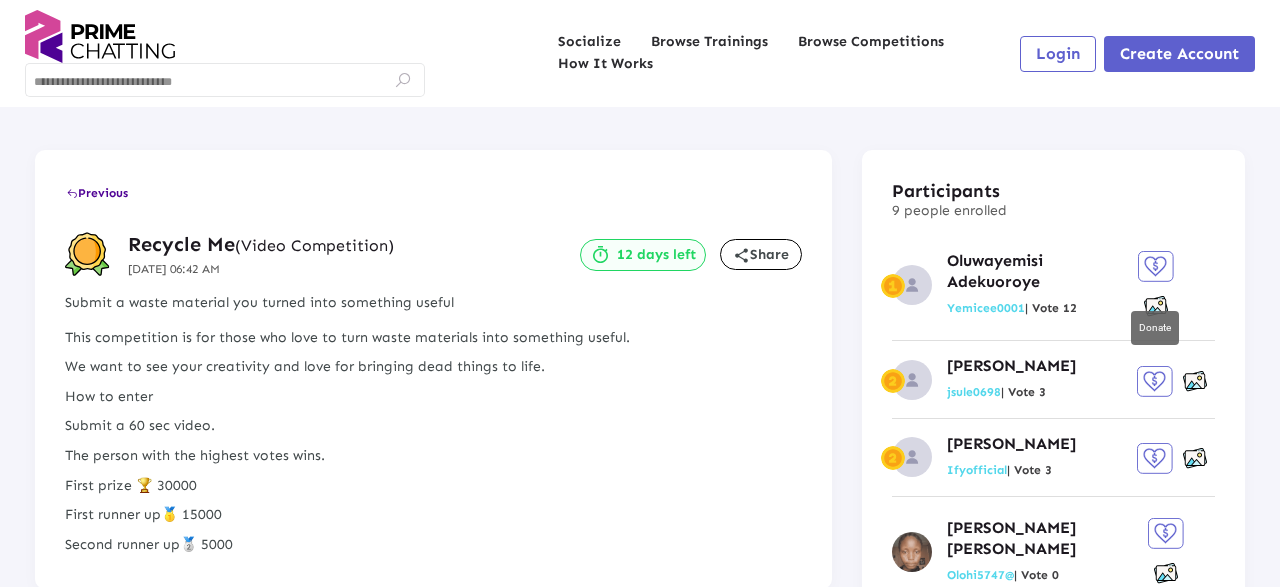 click 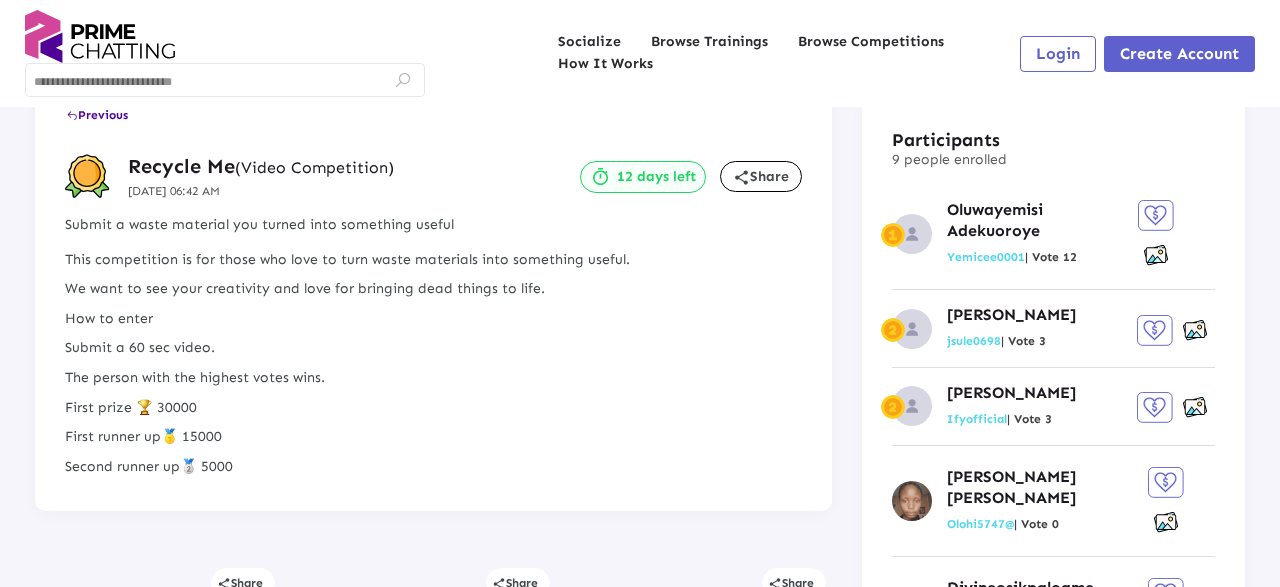 scroll, scrollTop: 88, scrollLeft: 0, axis: vertical 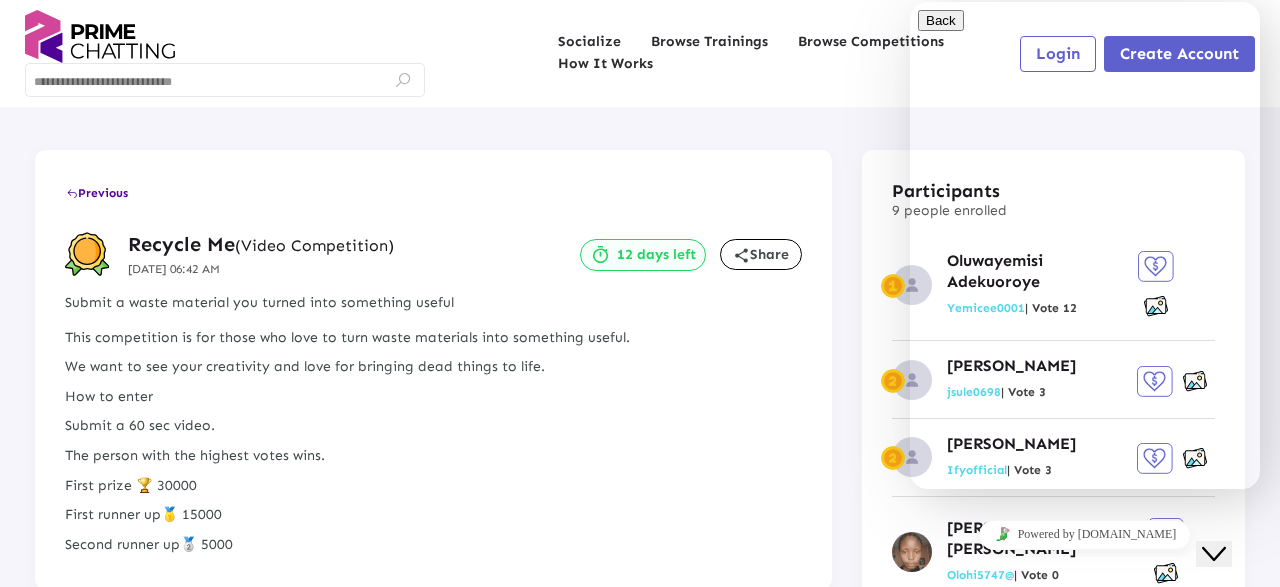 click on "The person with the highest votes wins." 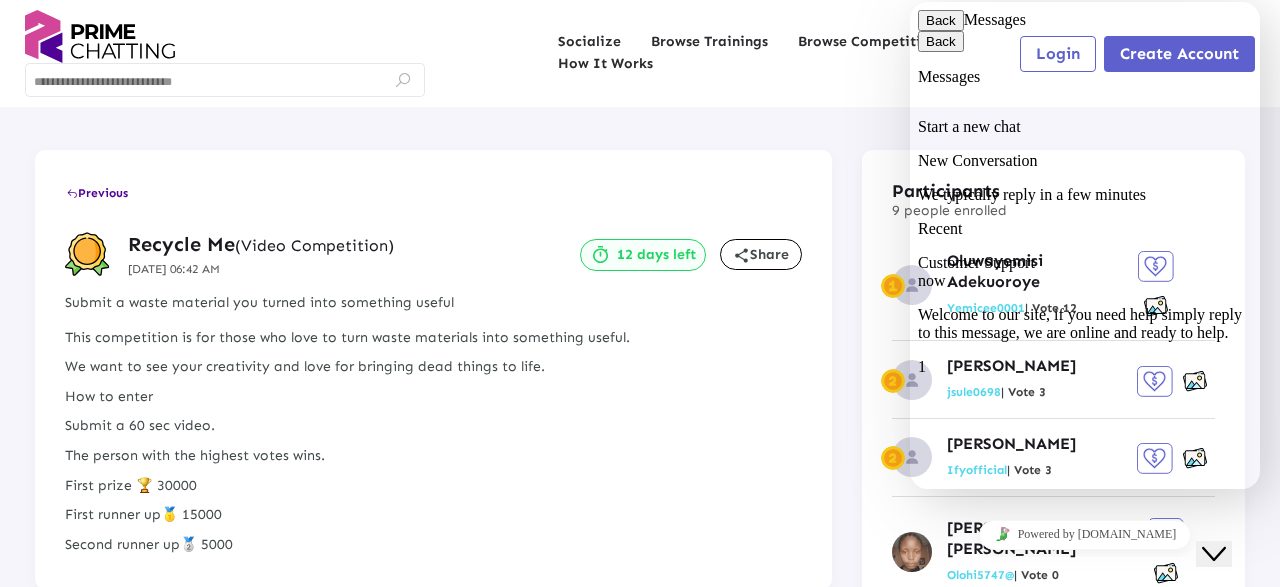click on "Close Chat This icon closes the chat window." 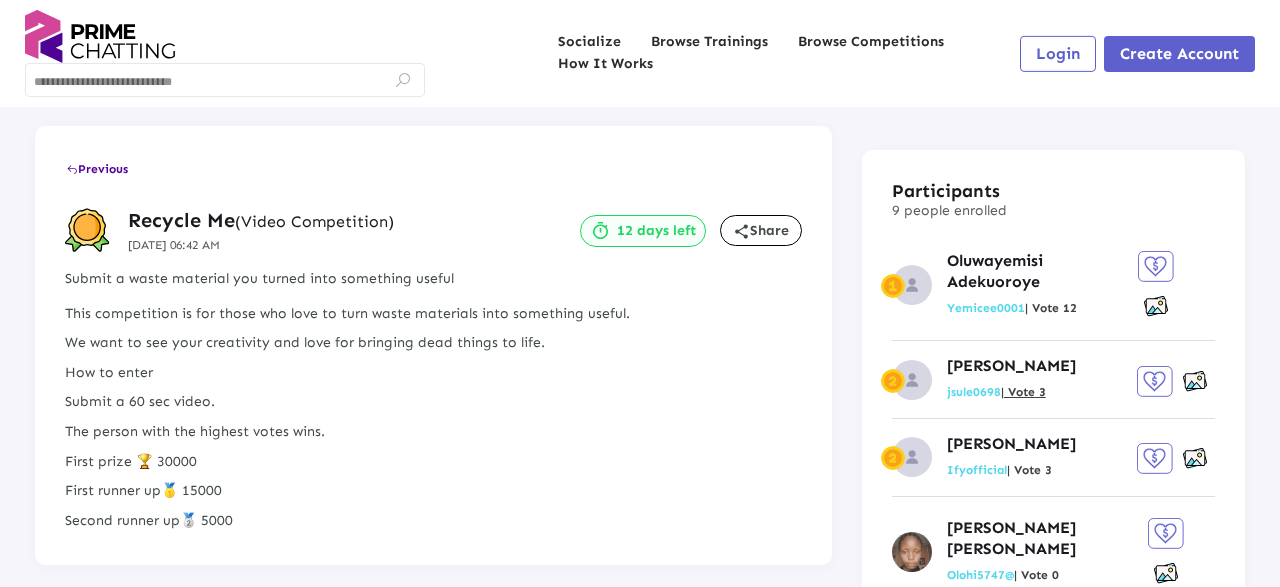 scroll, scrollTop: 36, scrollLeft: 0, axis: vertical 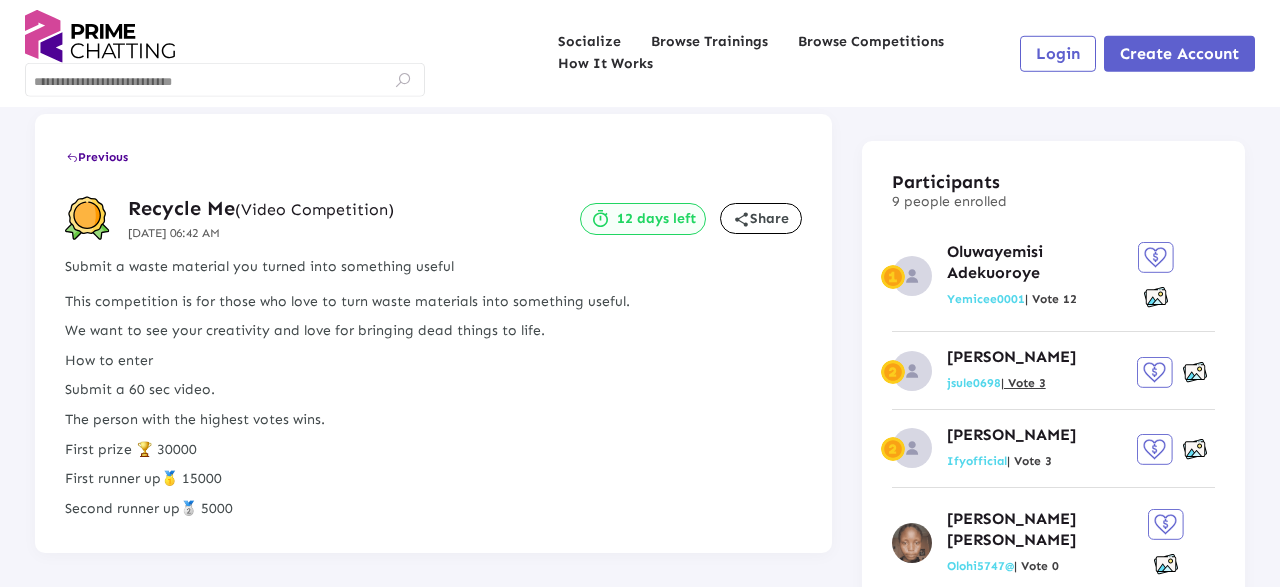 click on "| Vote 3" 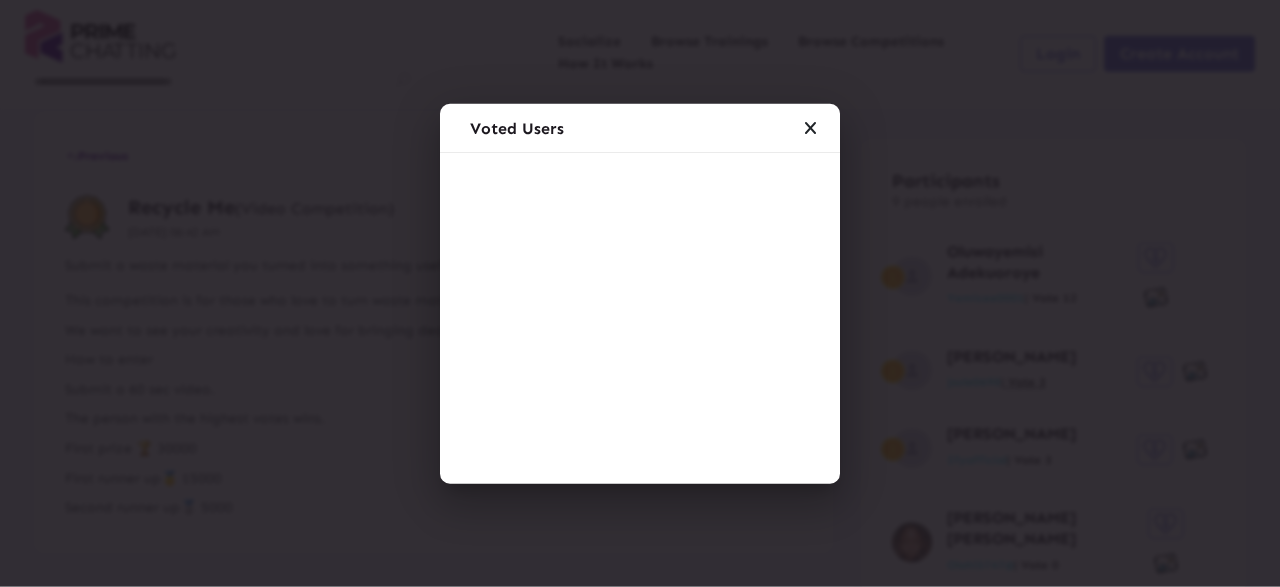 scroll, scrollTop: 0, scrollLeft: 0, axis: both 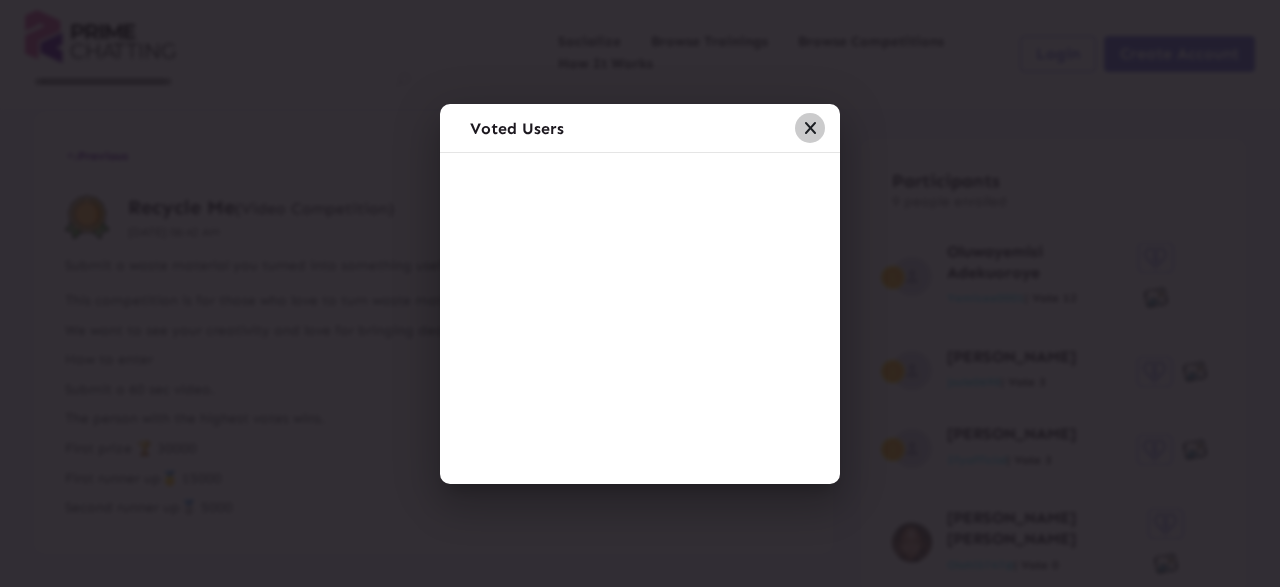 click at bounding box center (810, 128) 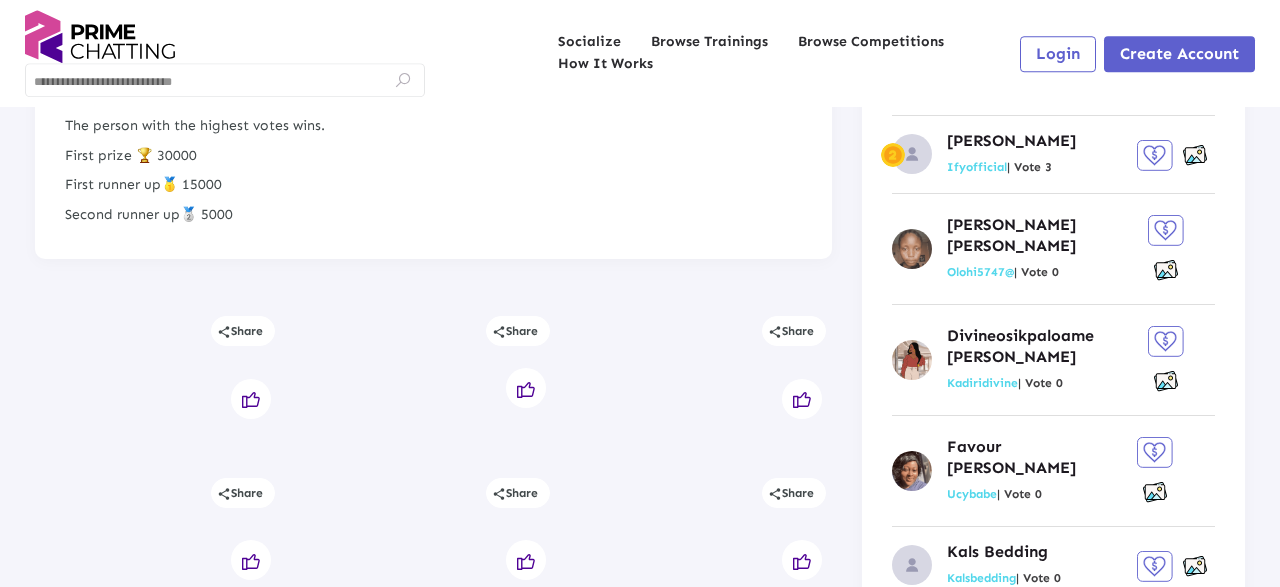 scroll, scrollTop: 330, scrollLeft: 0, axis: vertical 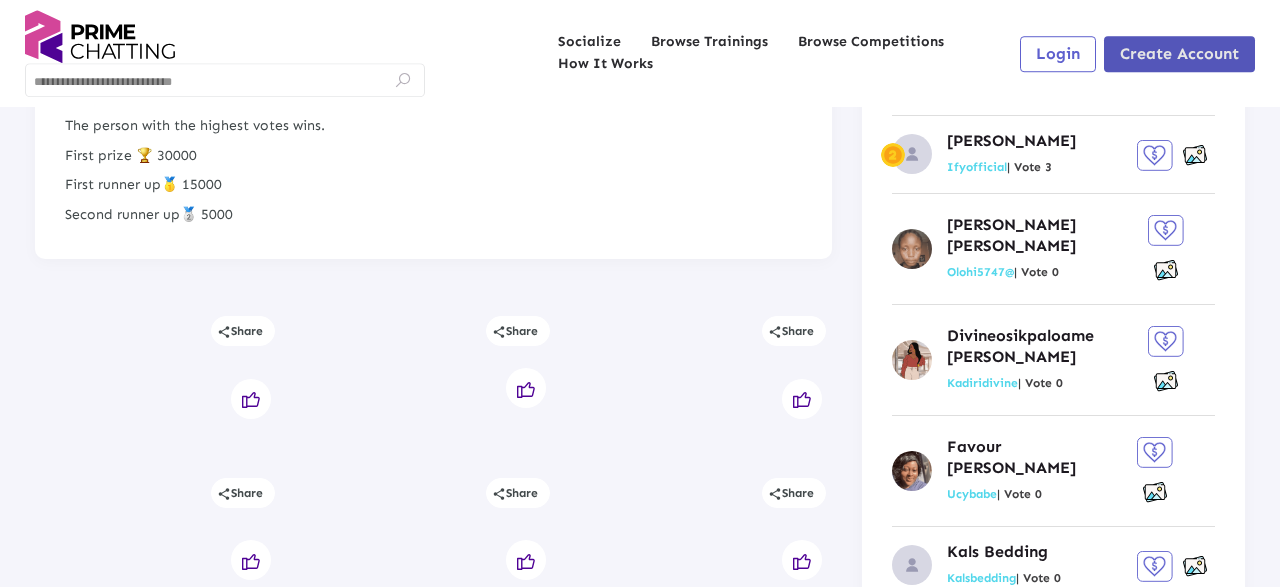 click on "Create Account" at bounding box center [1179, 53] 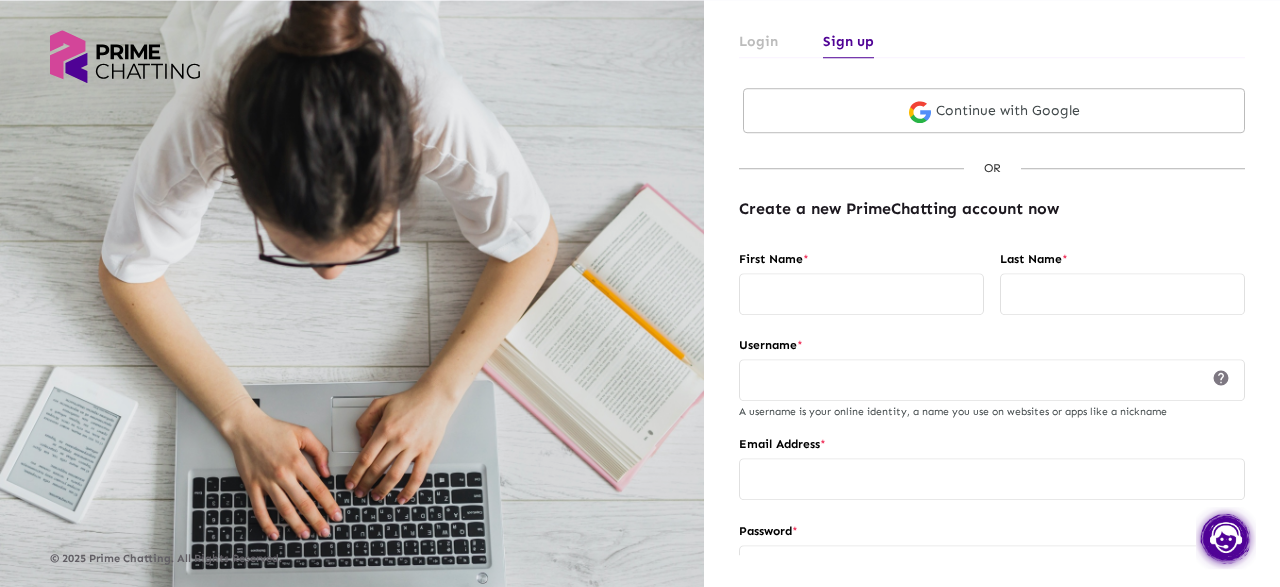 scroll, scrollTop: 0, scrollLeft: 0, axis: both 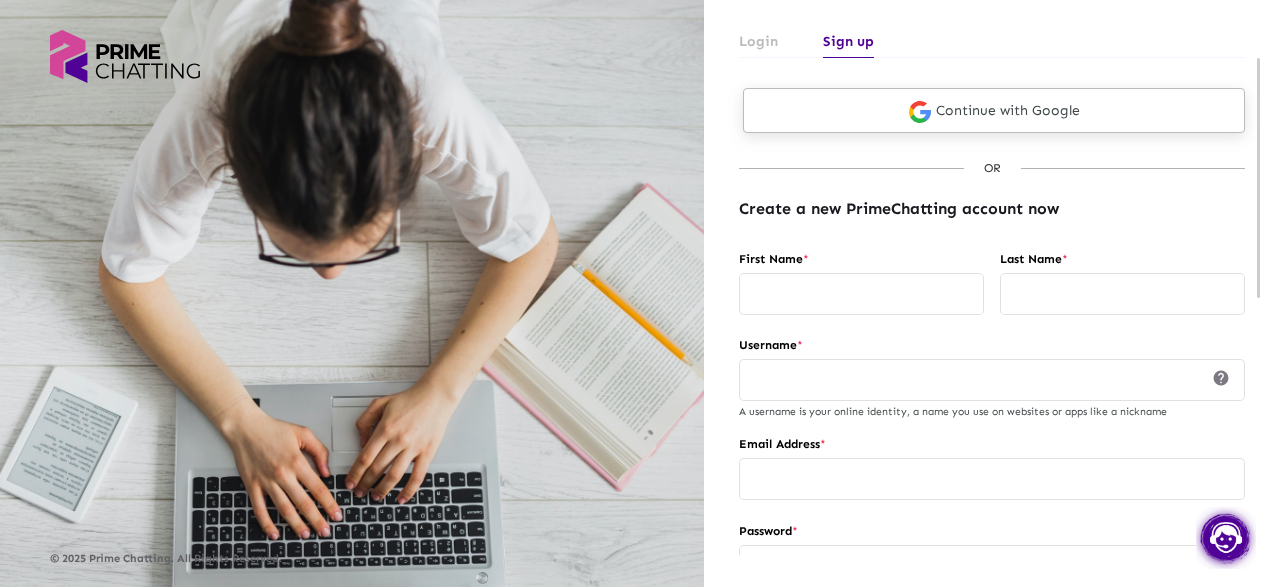 click on "Continue with Google" 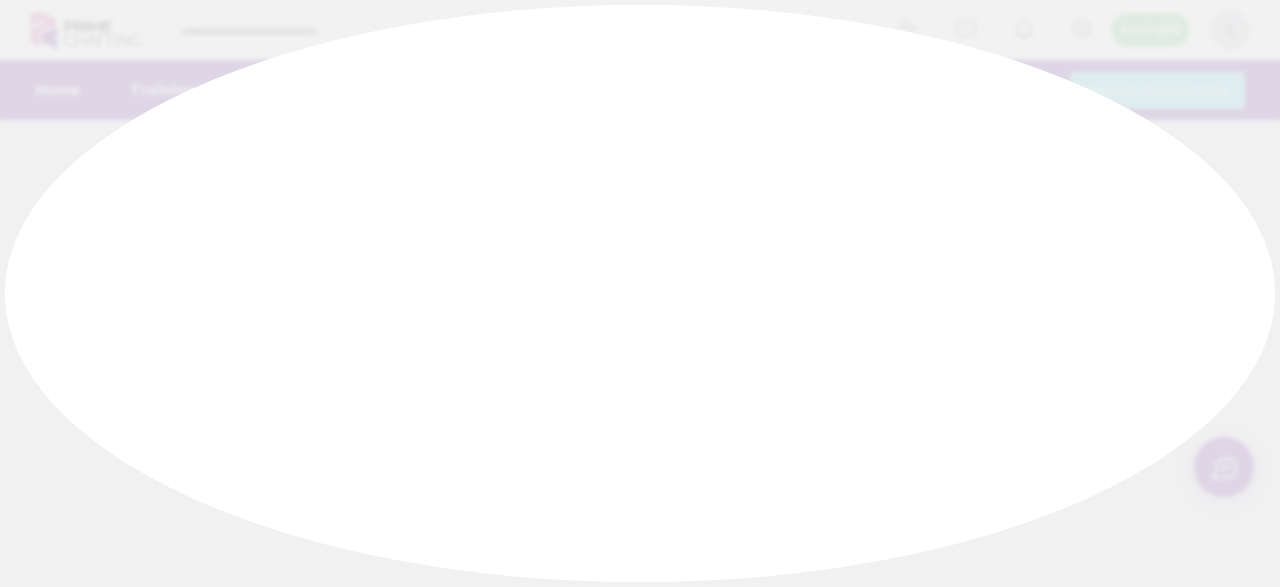 scroll, scrollTop: 0, scrollLeft: 0, axis: both 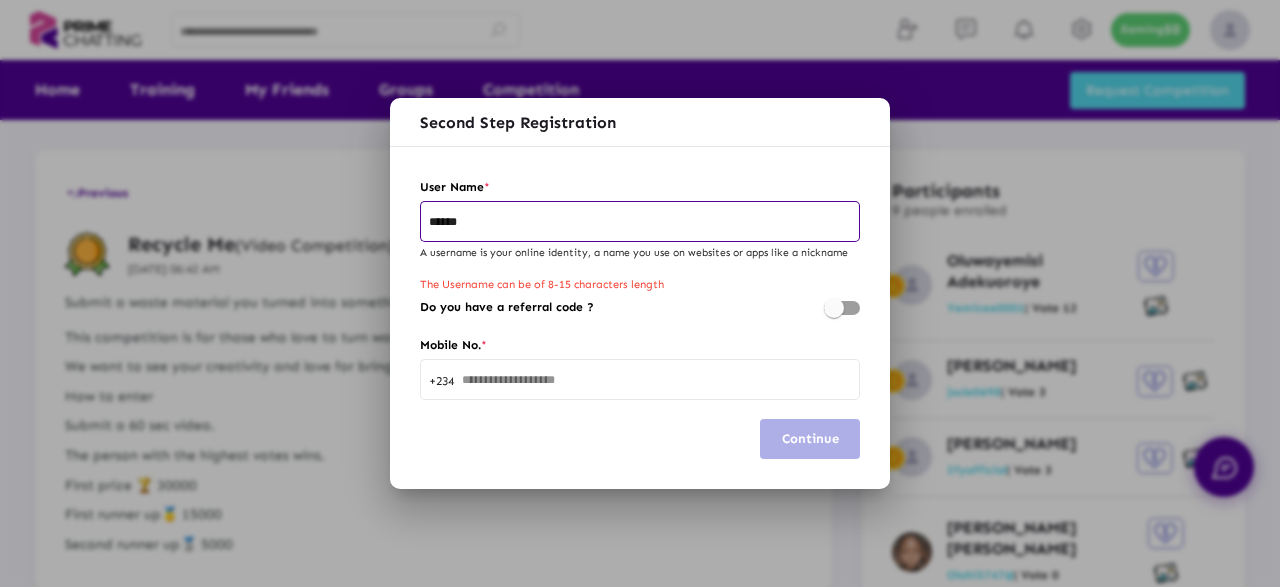 type on "******" 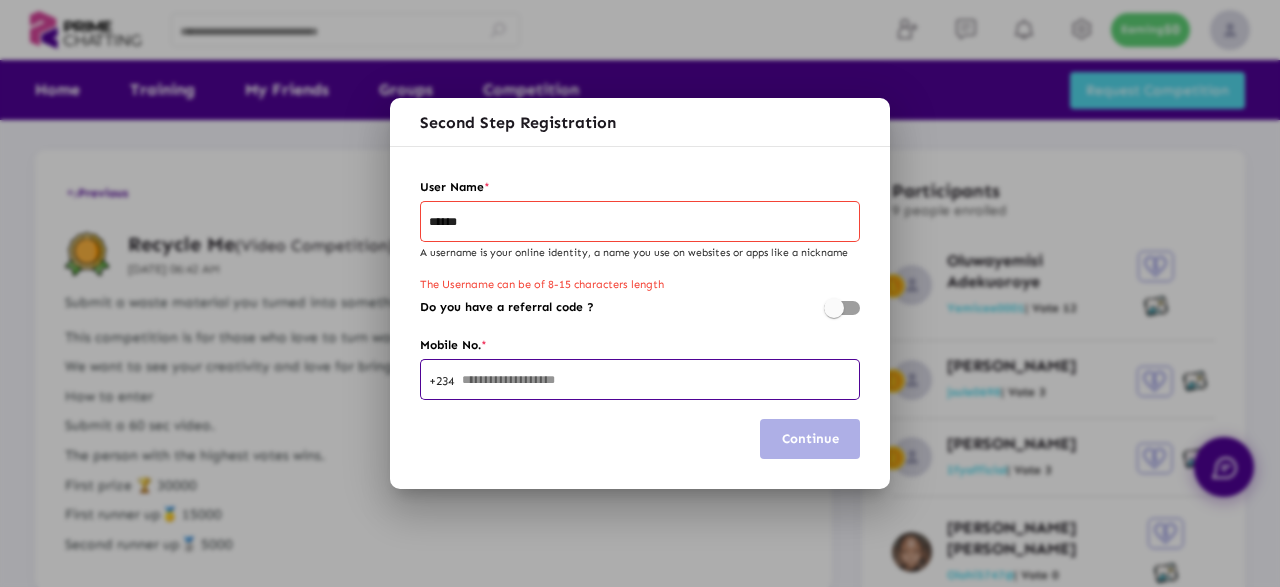 click at bounding box center (656, 381) 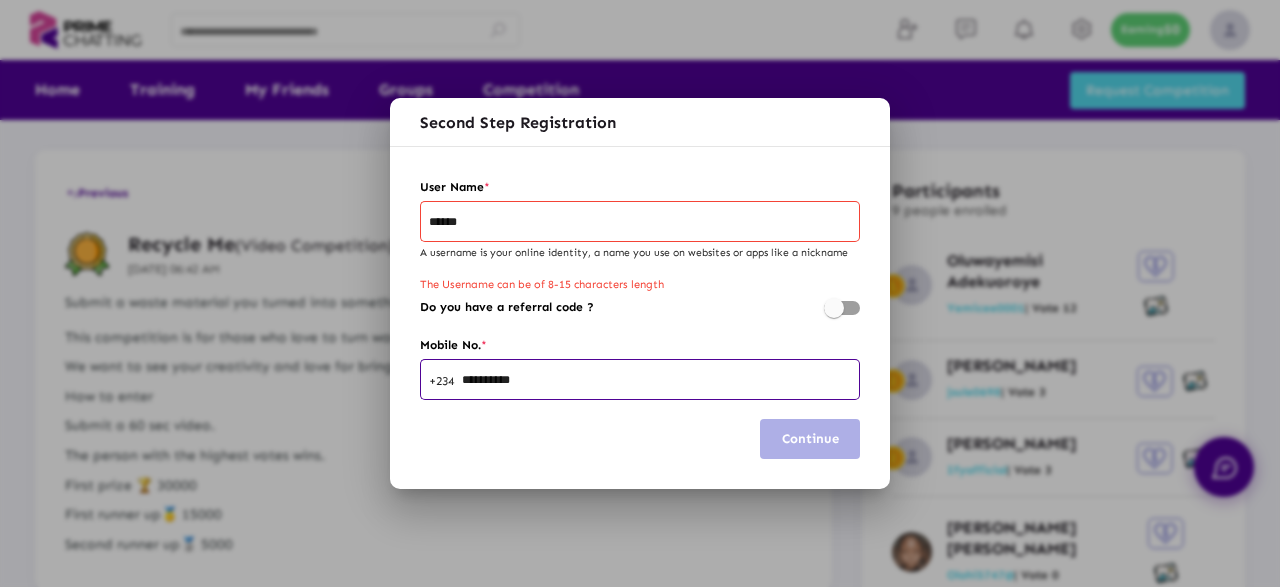 type on "**********" 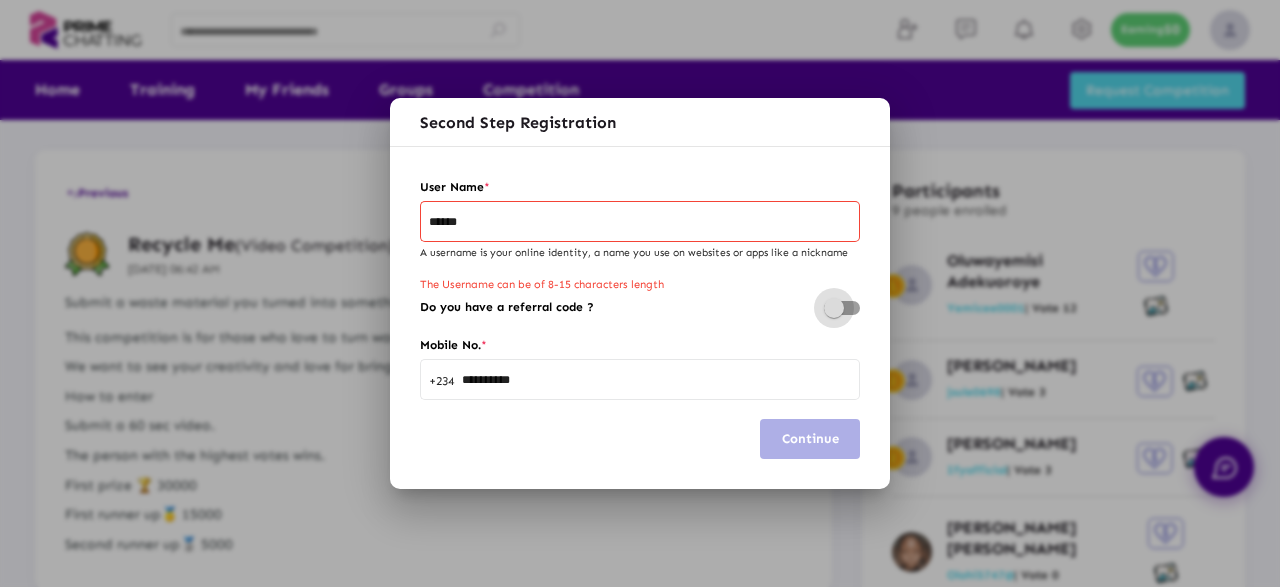 click at bounding box center [842, 308] 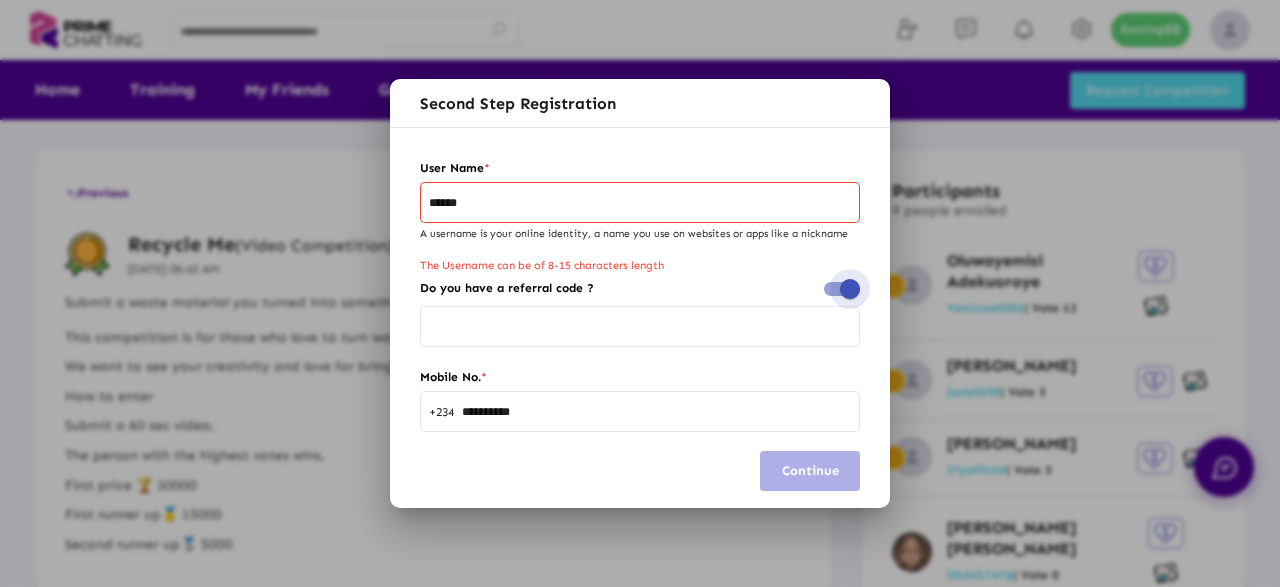 click at bounding box center [850, 289] 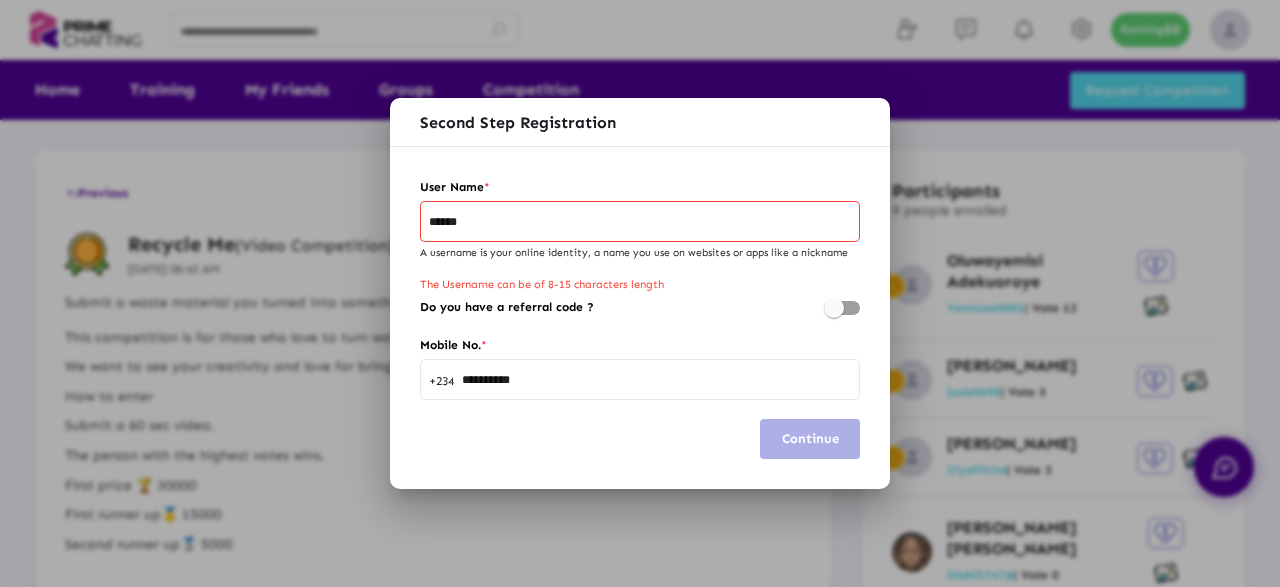 click on "******" at bounding box center (640, 220) 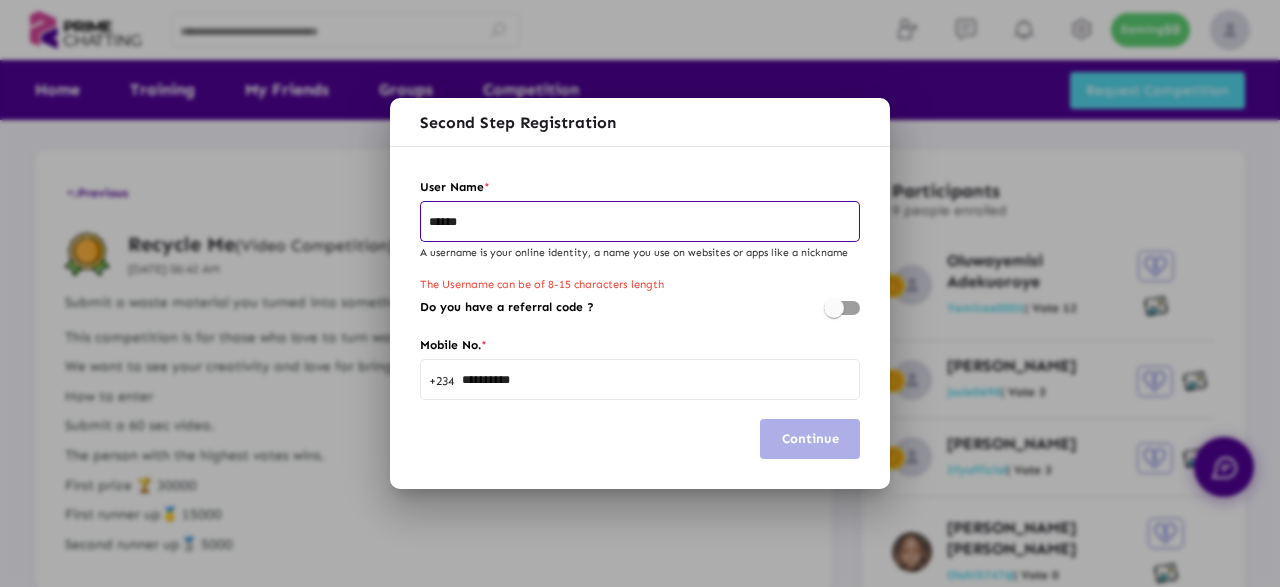 click on "******" at bounding box center (640, 223) 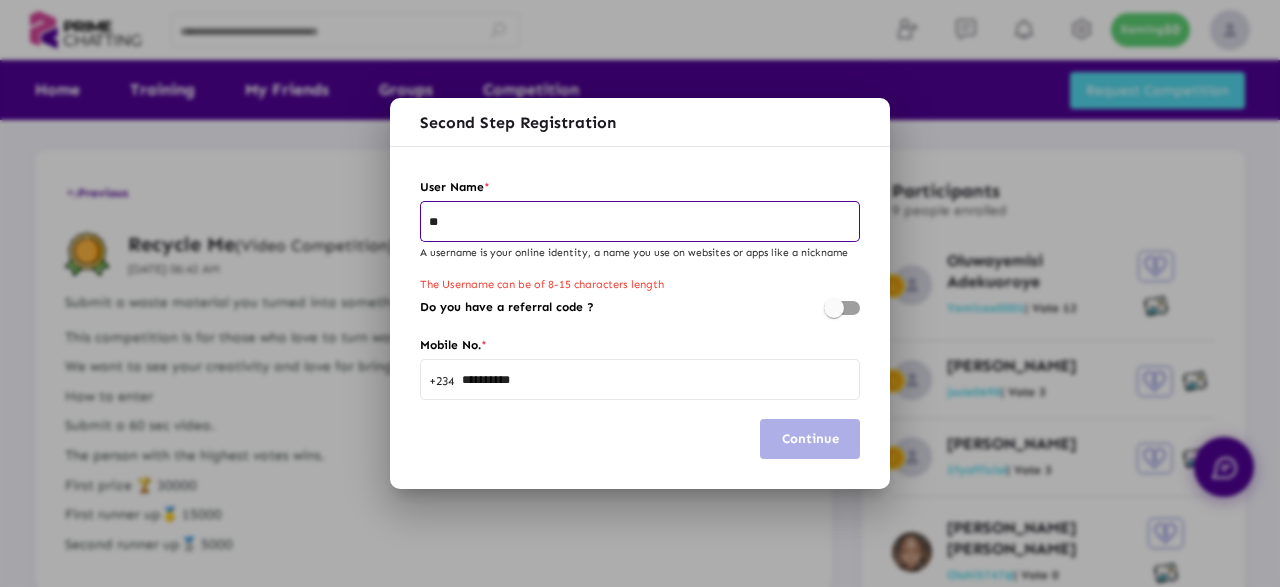 type on "*" 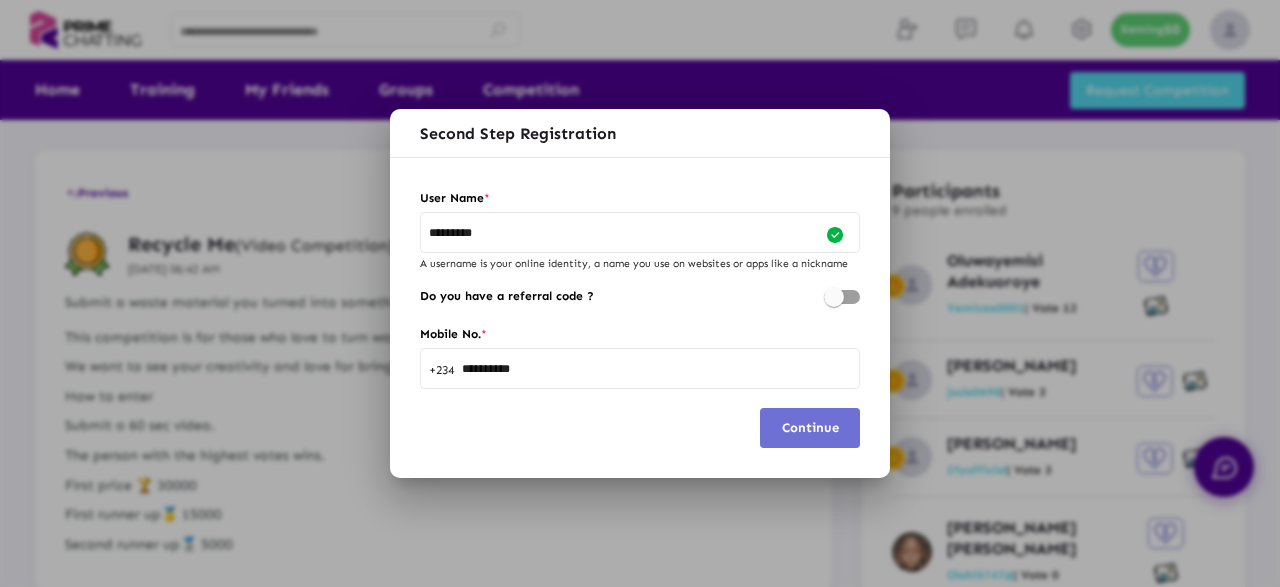 click on "Continue" at bounding box center (810, 427) 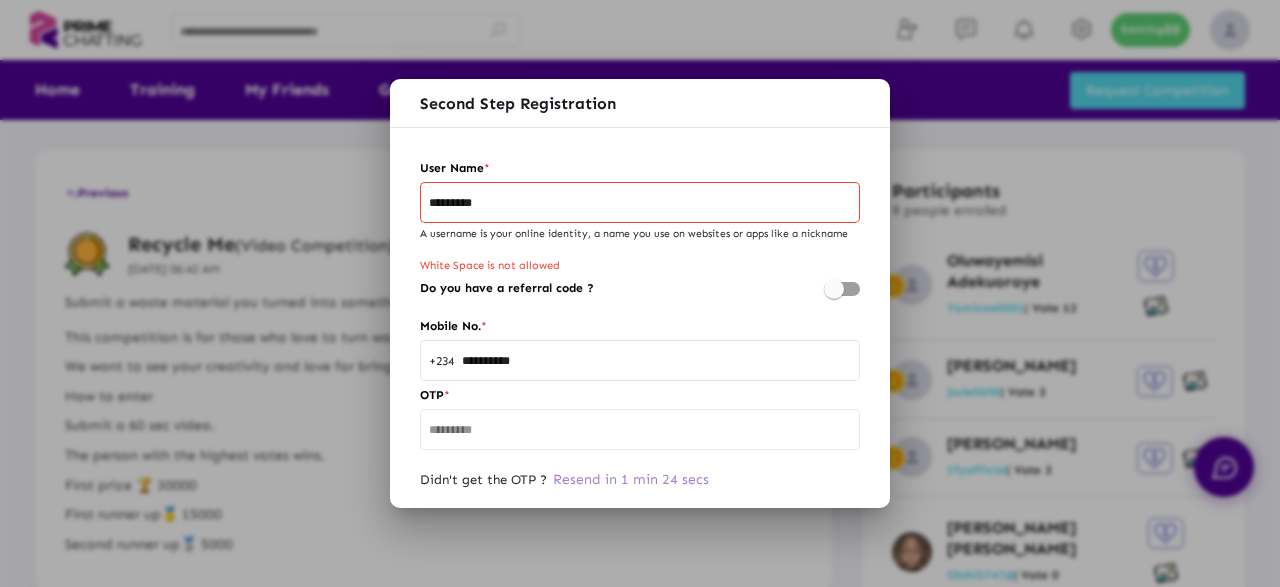 scroll, scrollTop: 75, scrollLeft: 0, axis: vertical 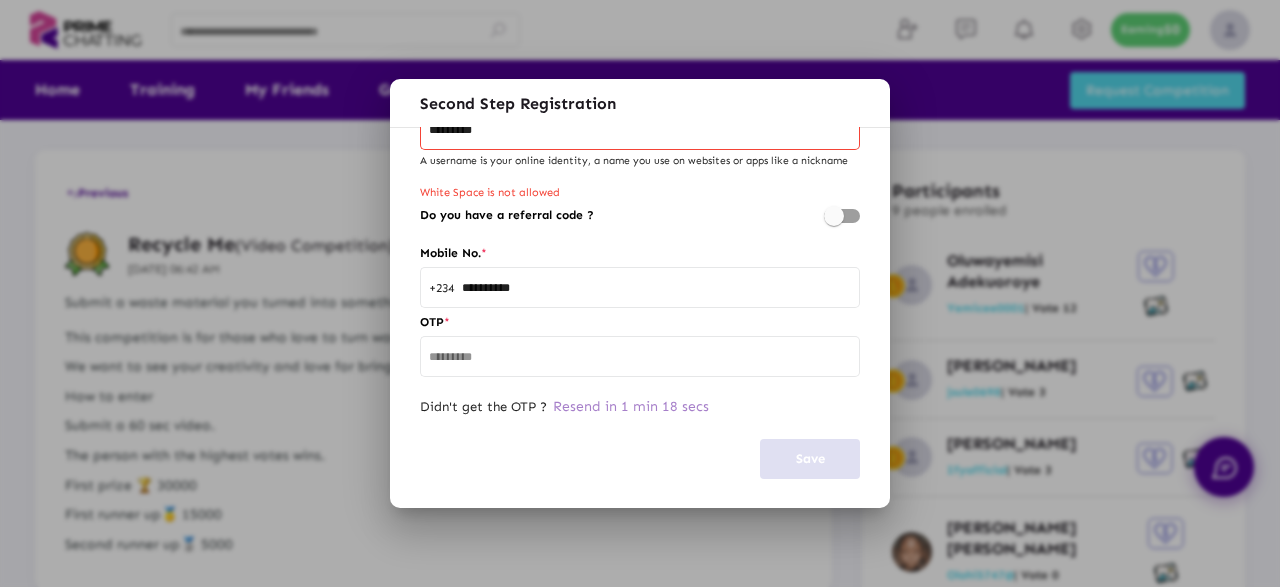 click at bounding box center (640, 355) 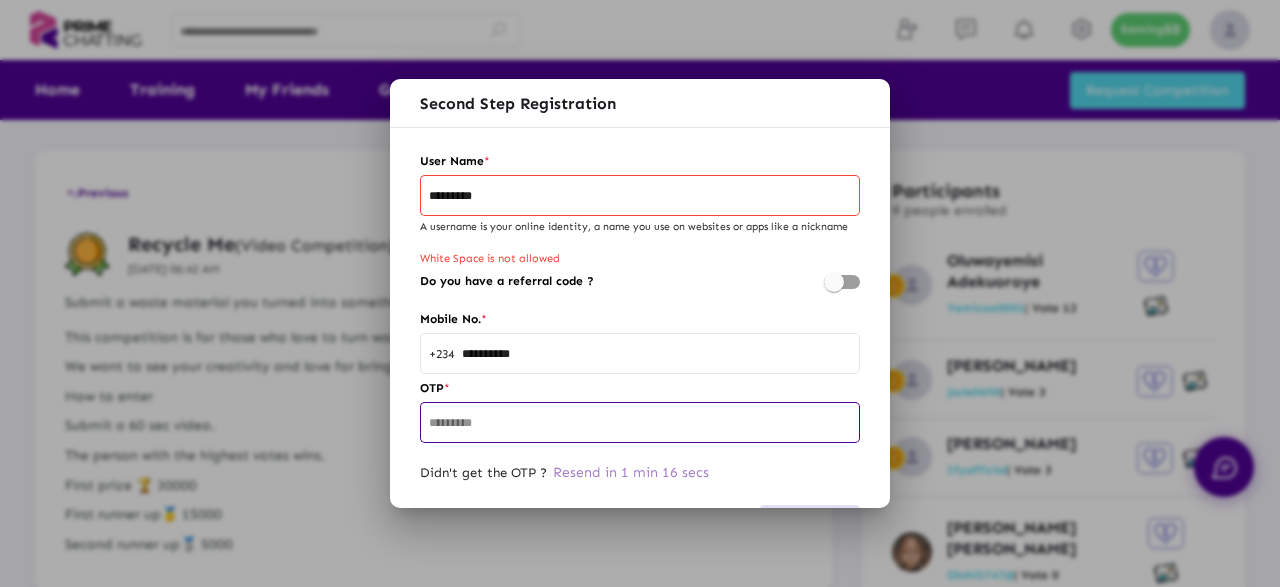 scroll, scrollTop: 0, scrollLeft: 0, axis: both 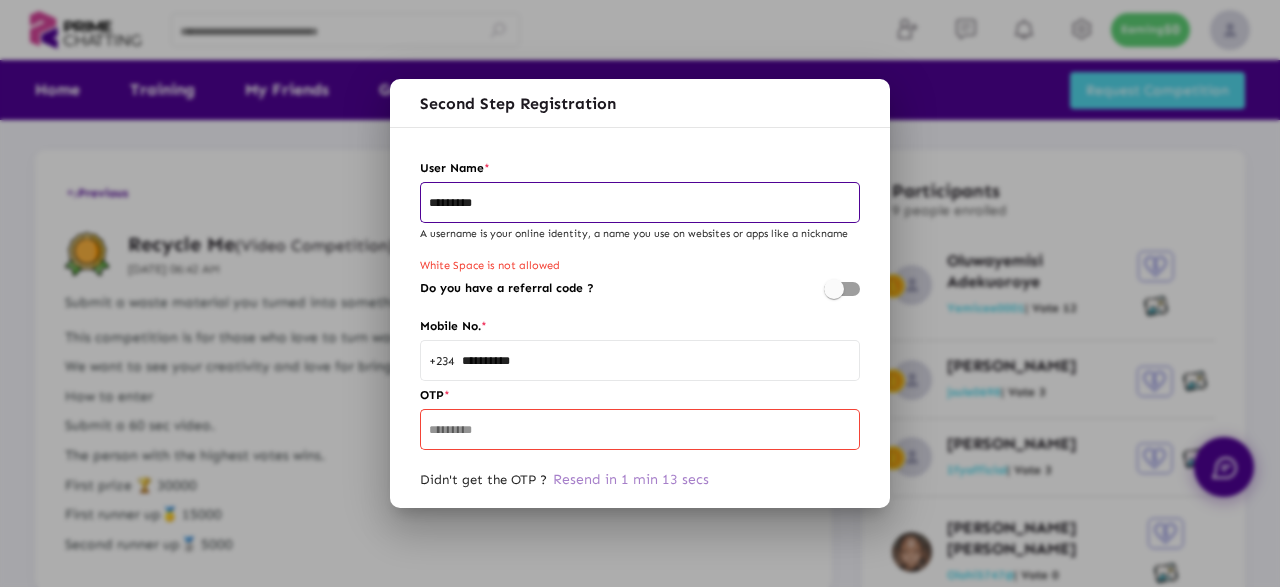 click on "********" at bounding box center (640, 204) 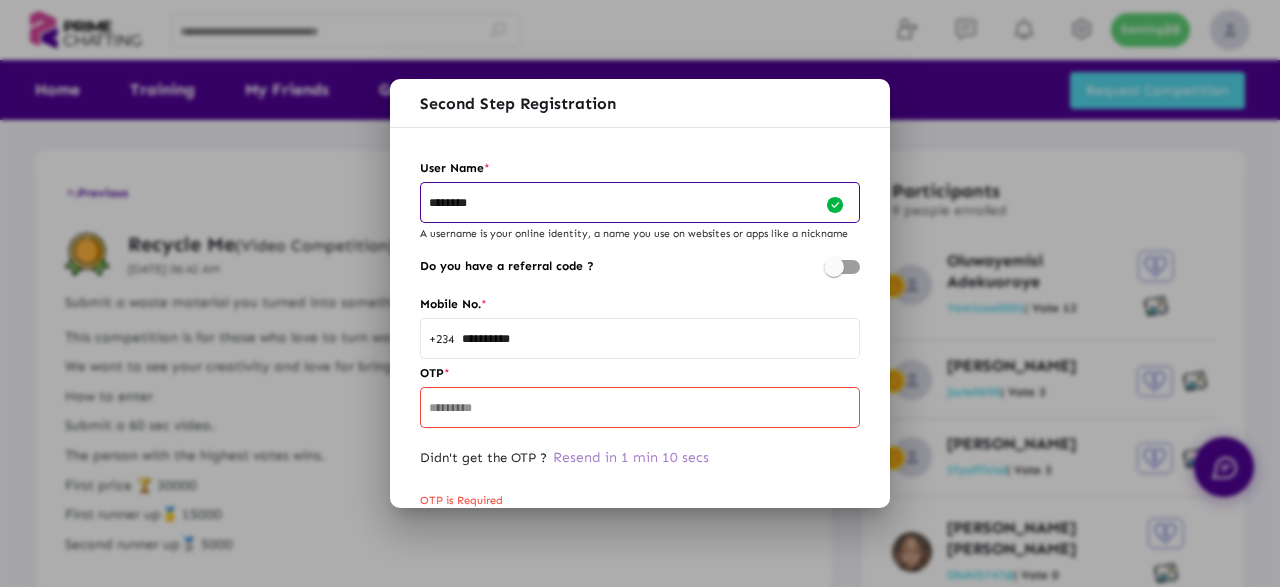 scroll, scrollTop: 75, scrollLeft: 0, axis: vertical 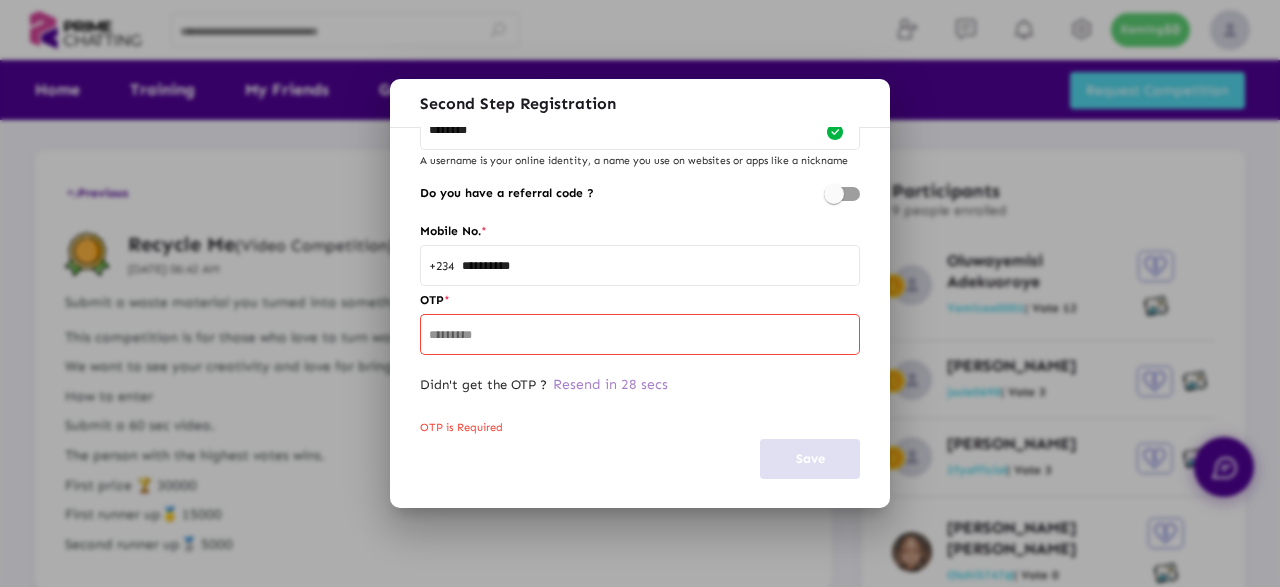 click at bounding box center [640, 333] 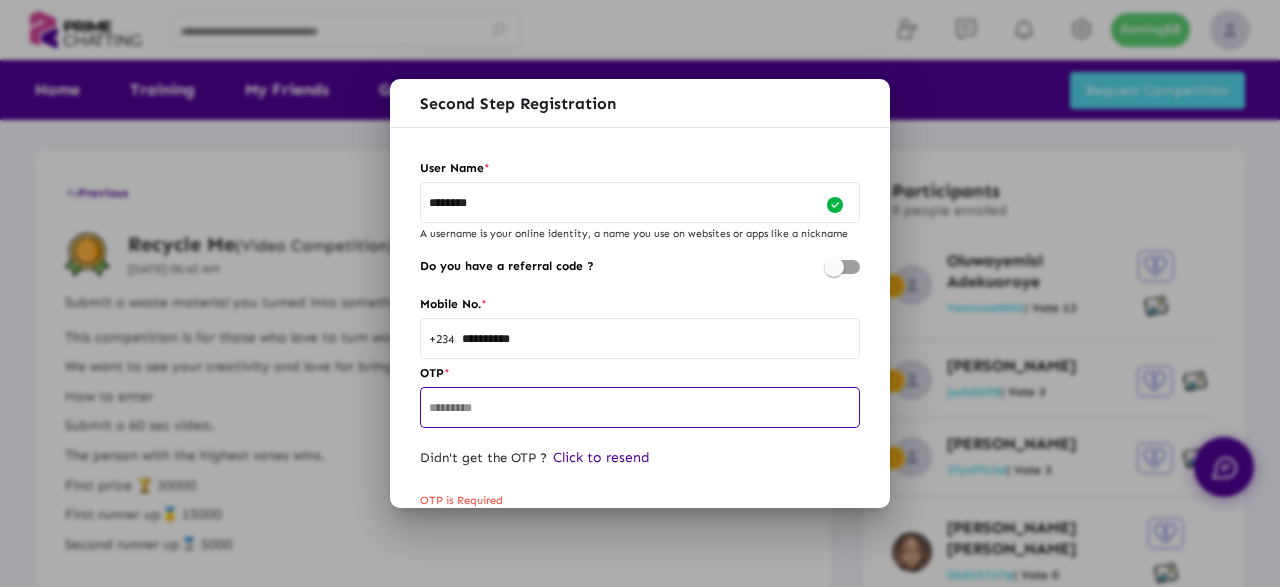 scroll, scrollTop: 75, scrollLeft: 0, axis: vertical 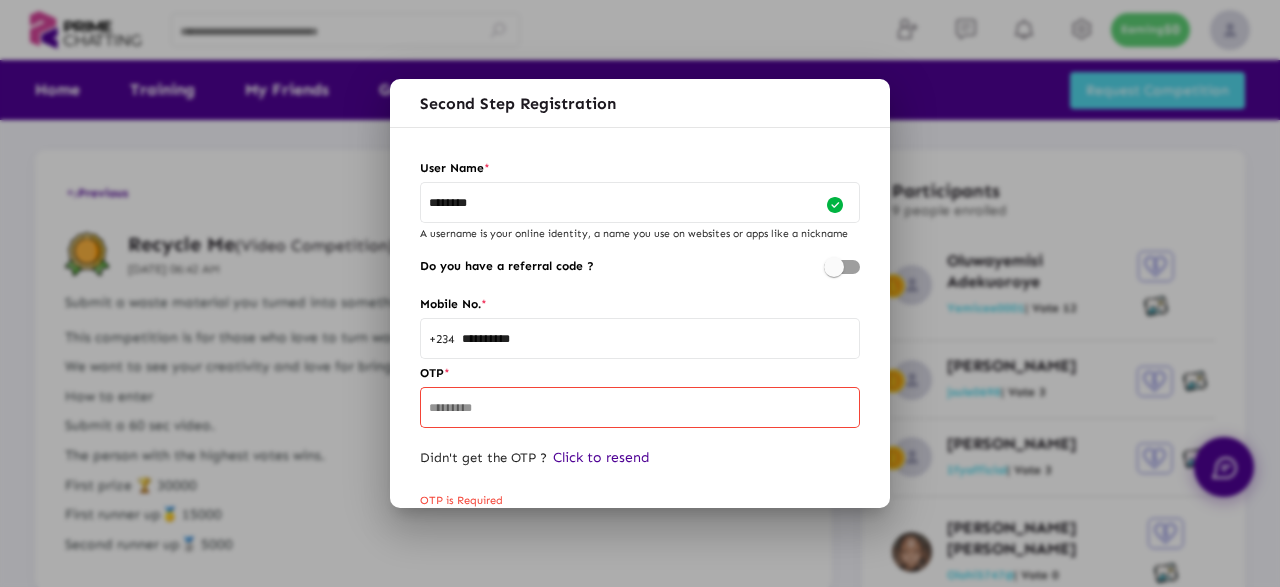 click on "Click to resend" at bounding box center [601, 458] 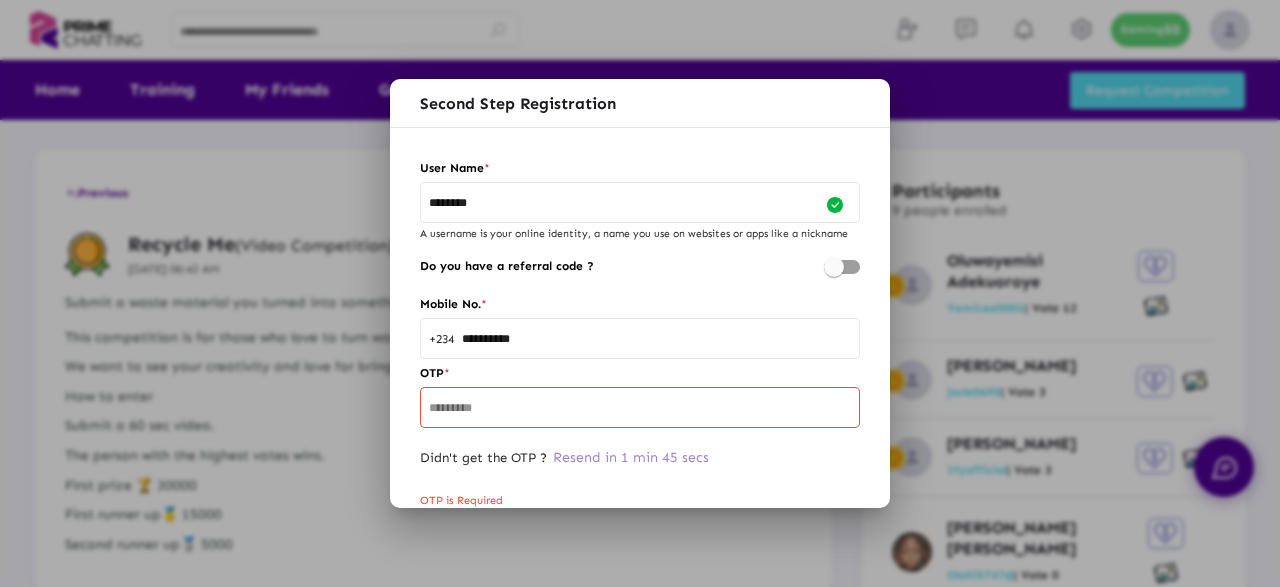click at bounding box center [640, 293] 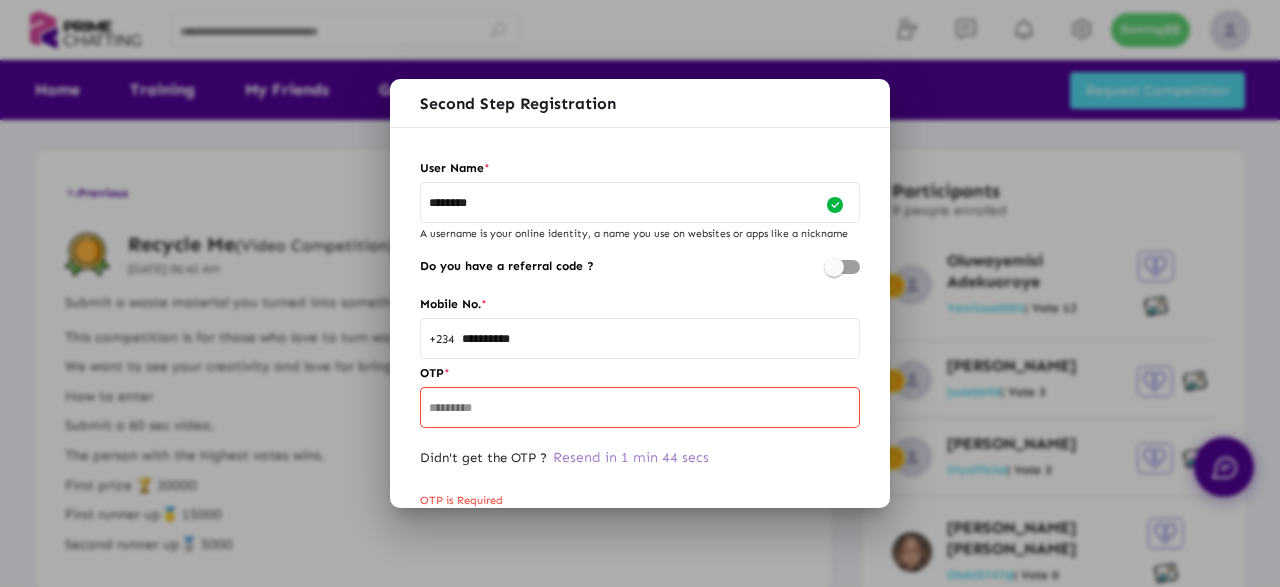 click at bounding box center (640, 293) 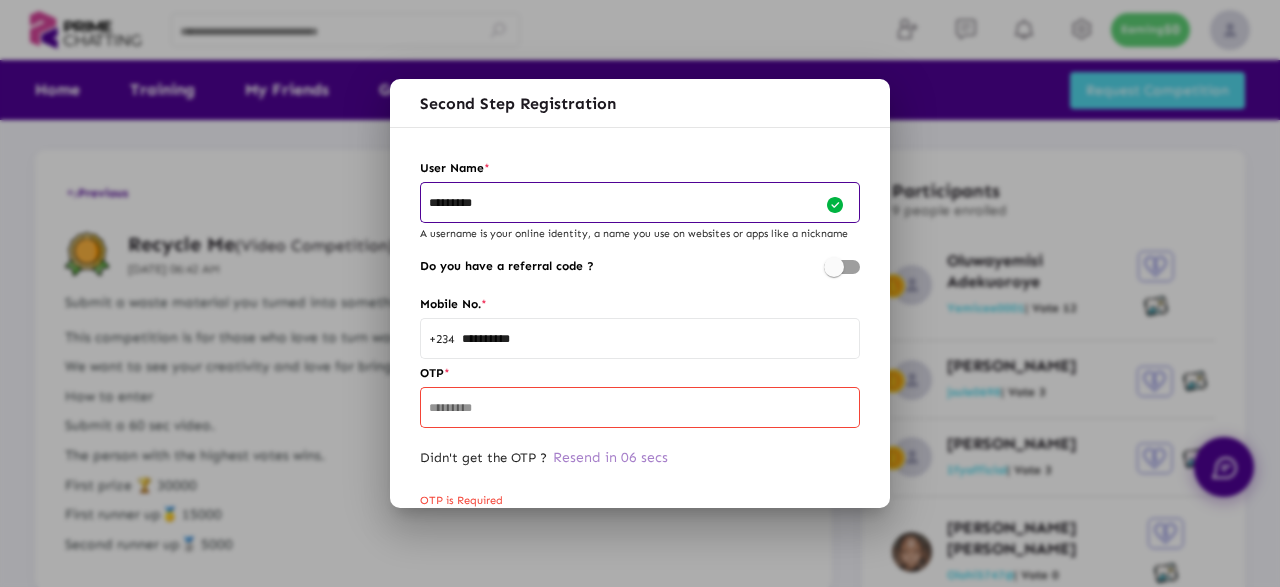 type on "********" 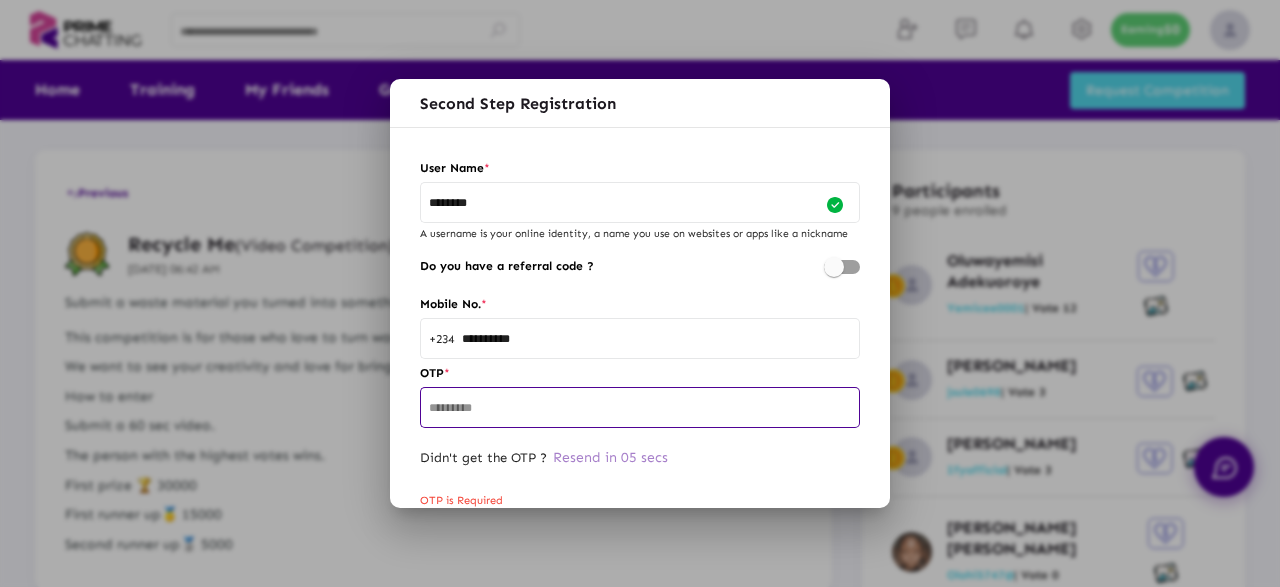 click at bounding box center [640, 409] 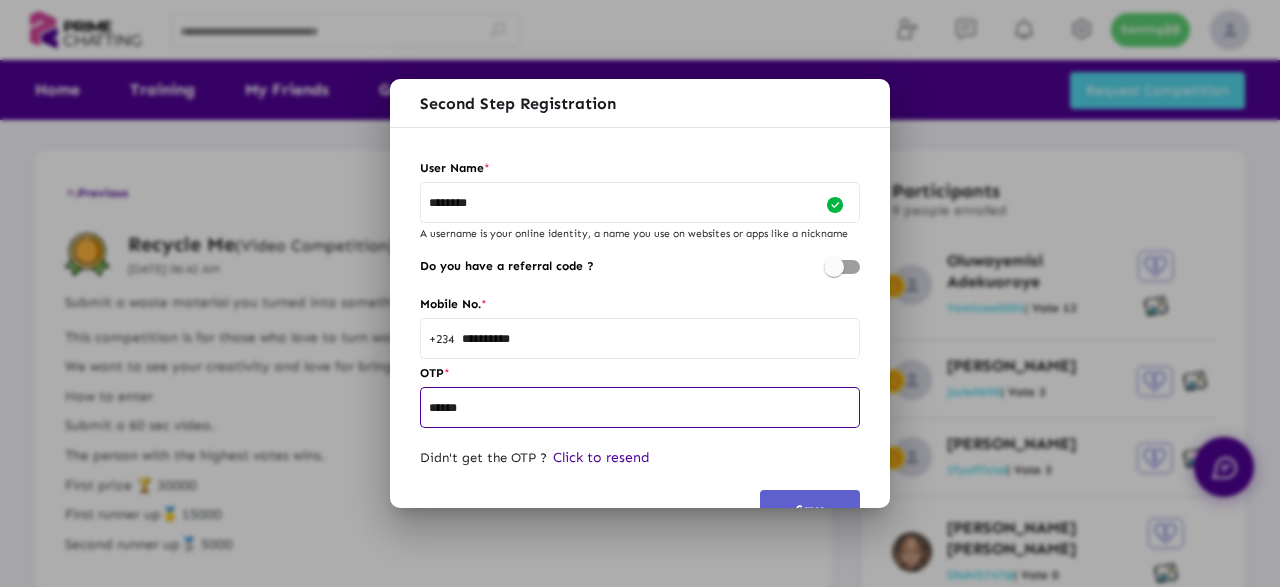 type on "******" 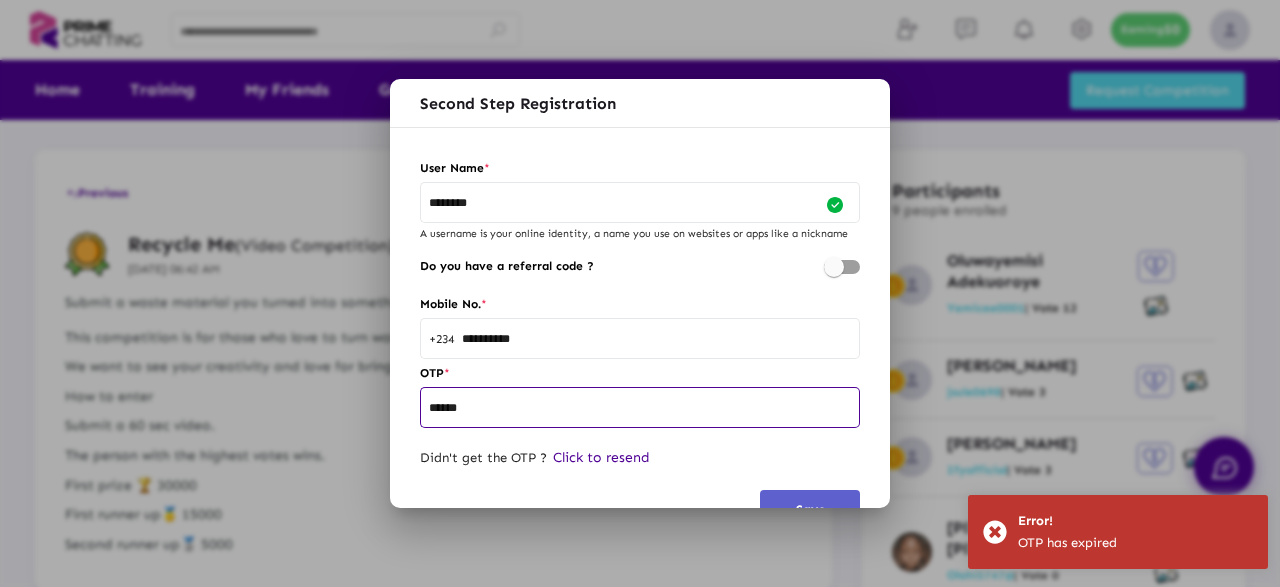 scroll, scrollTop: 53, scrollLeft: 0, axis: vertical 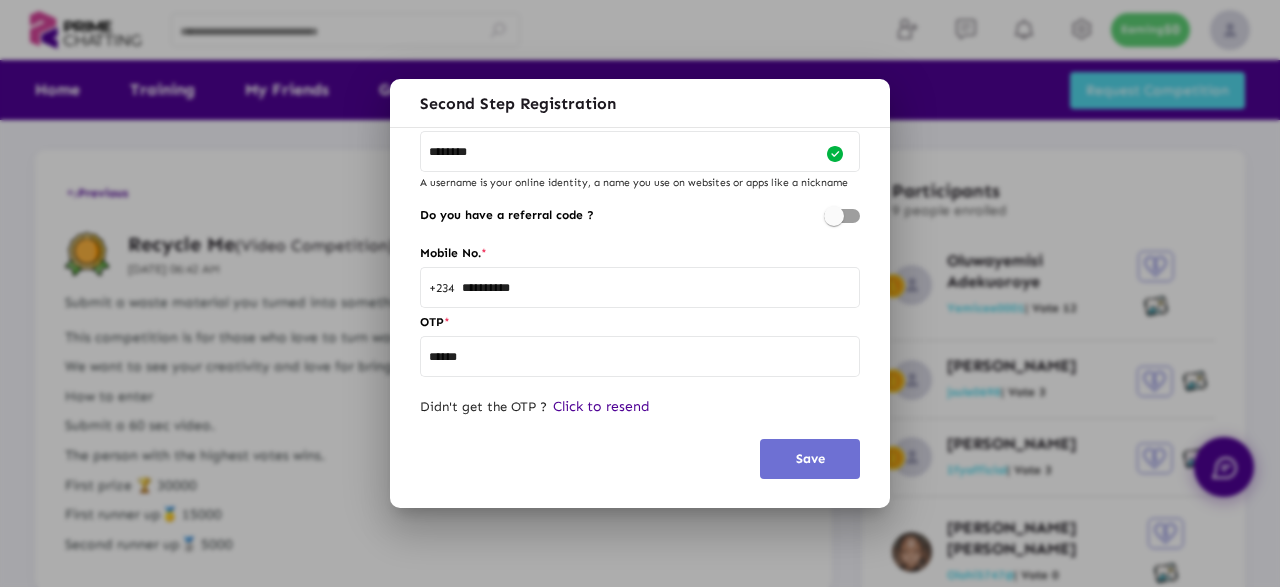 click on "Save" at bounding box center [810, 459] 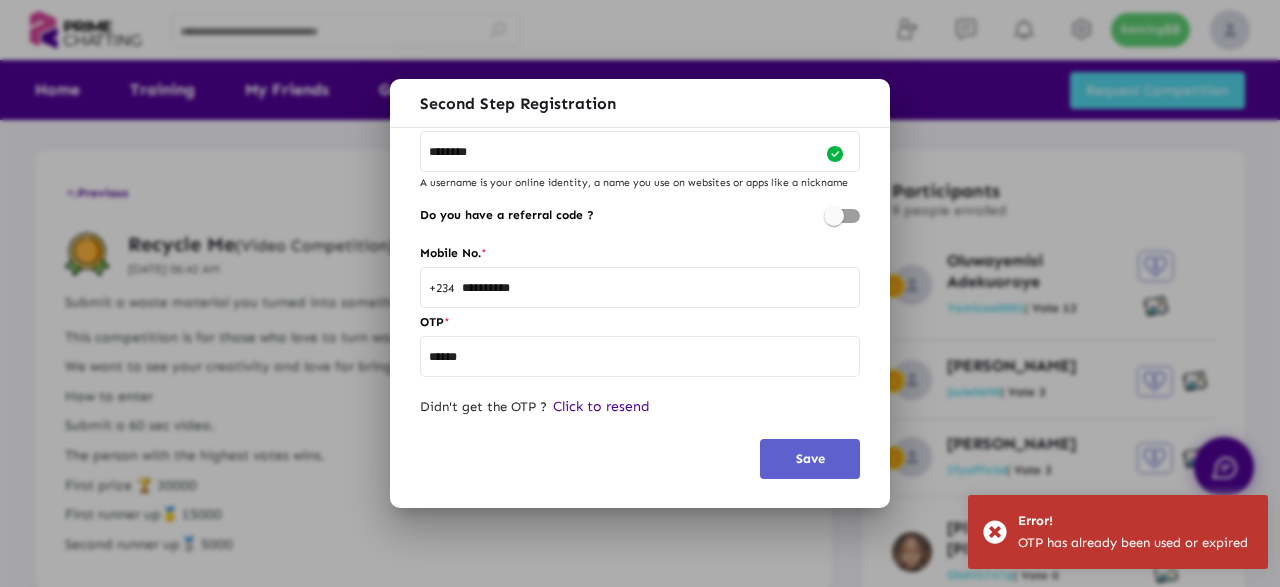 click on "Click to resend" at bounding box center (601, 407) 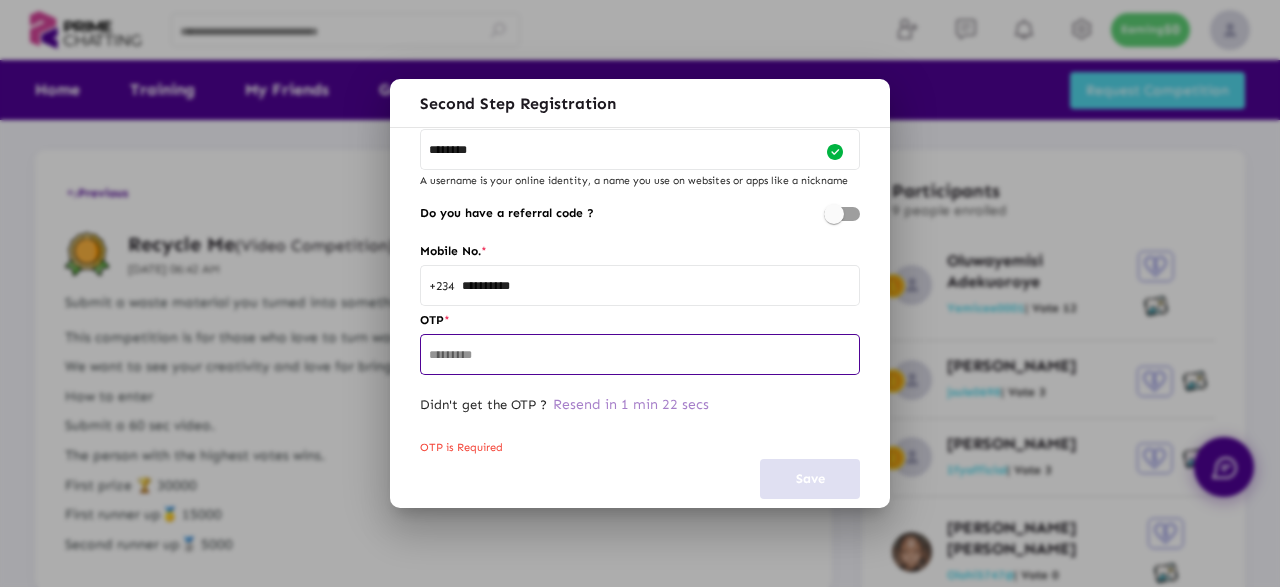 click at bounding box center (640, 356) 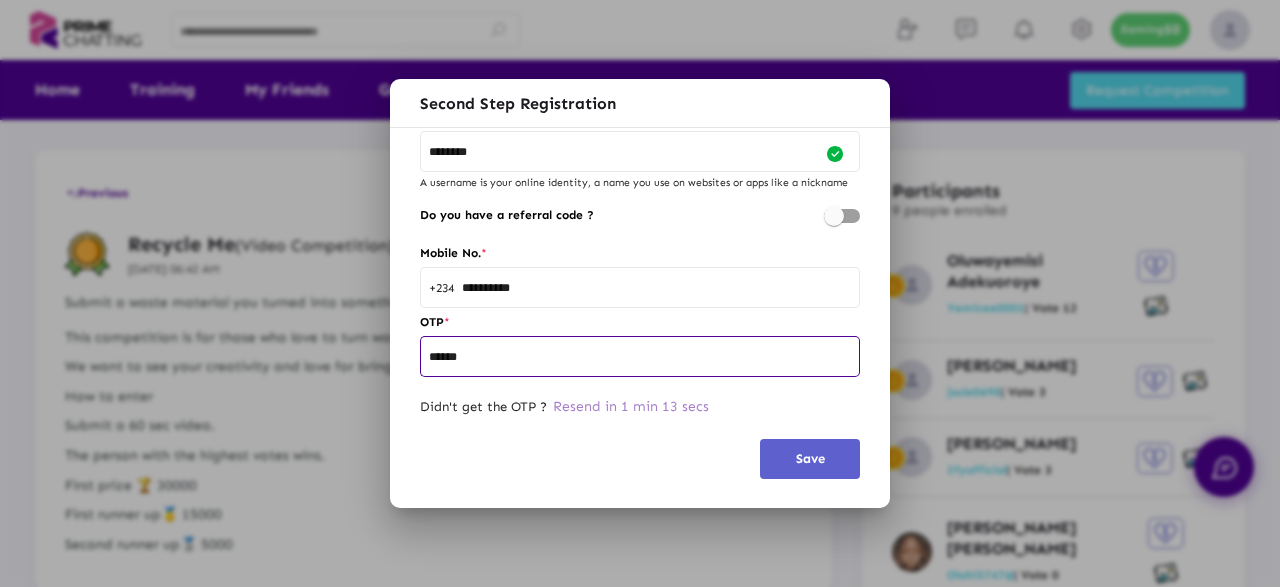 type on "******" 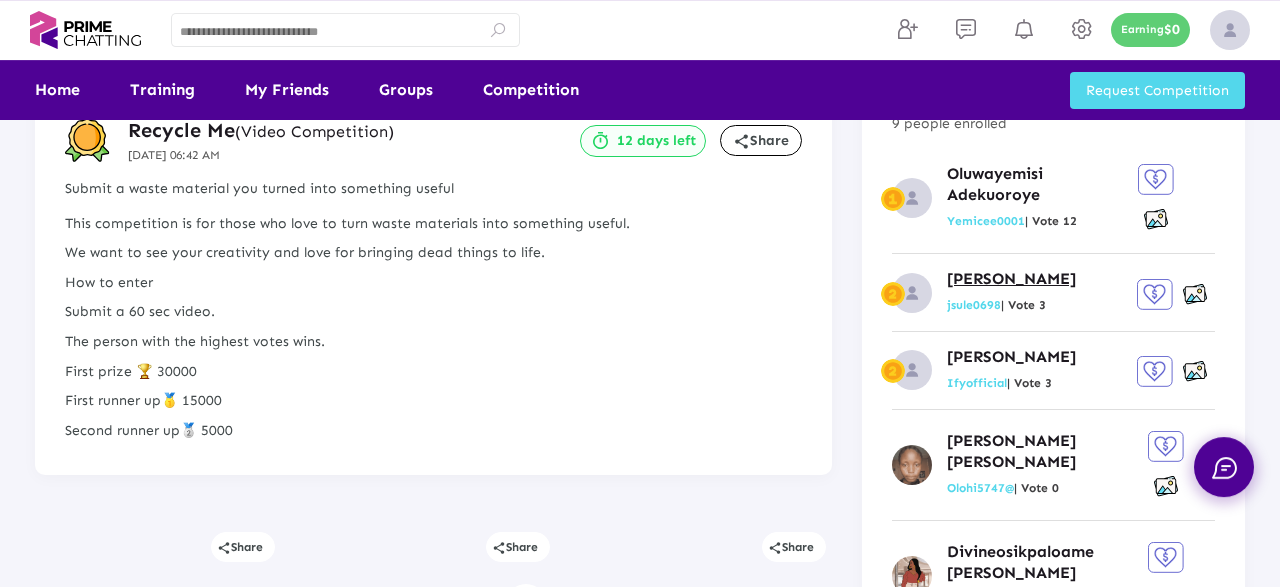 scroll, scrollTop: 0, scrollLeft: 0, axis: both 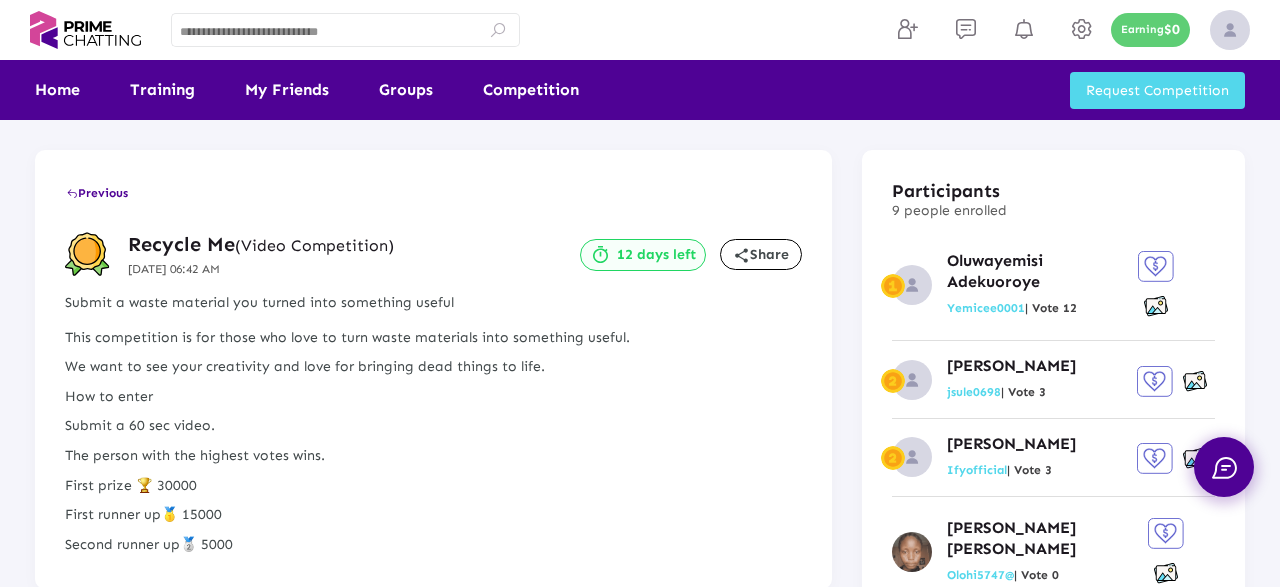 click 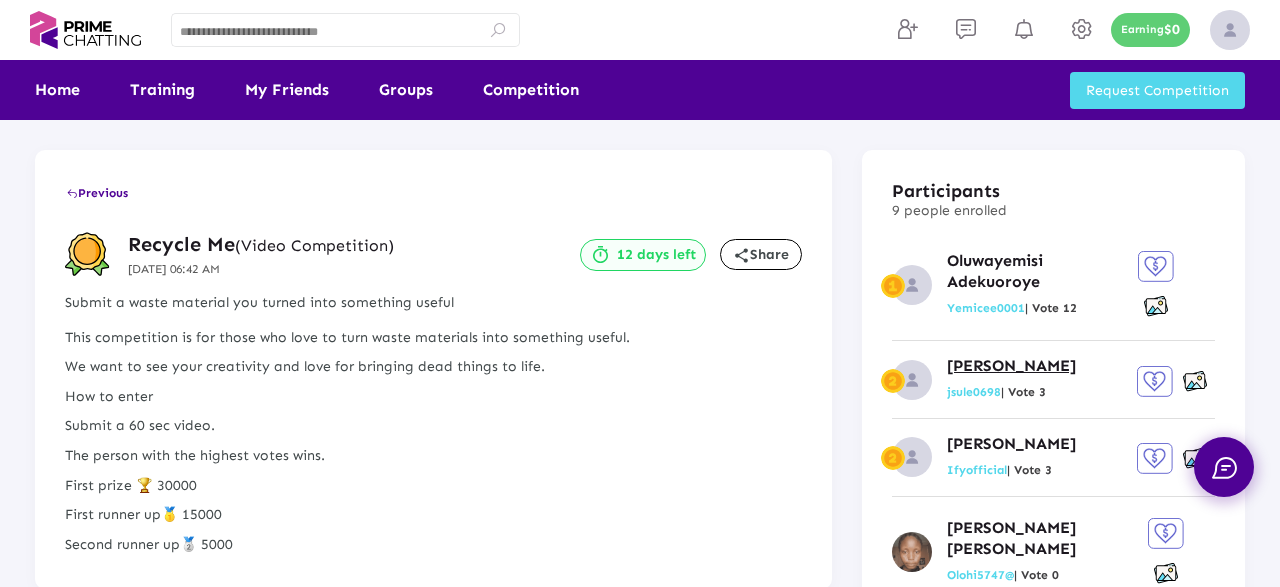click on "Joshua sule" 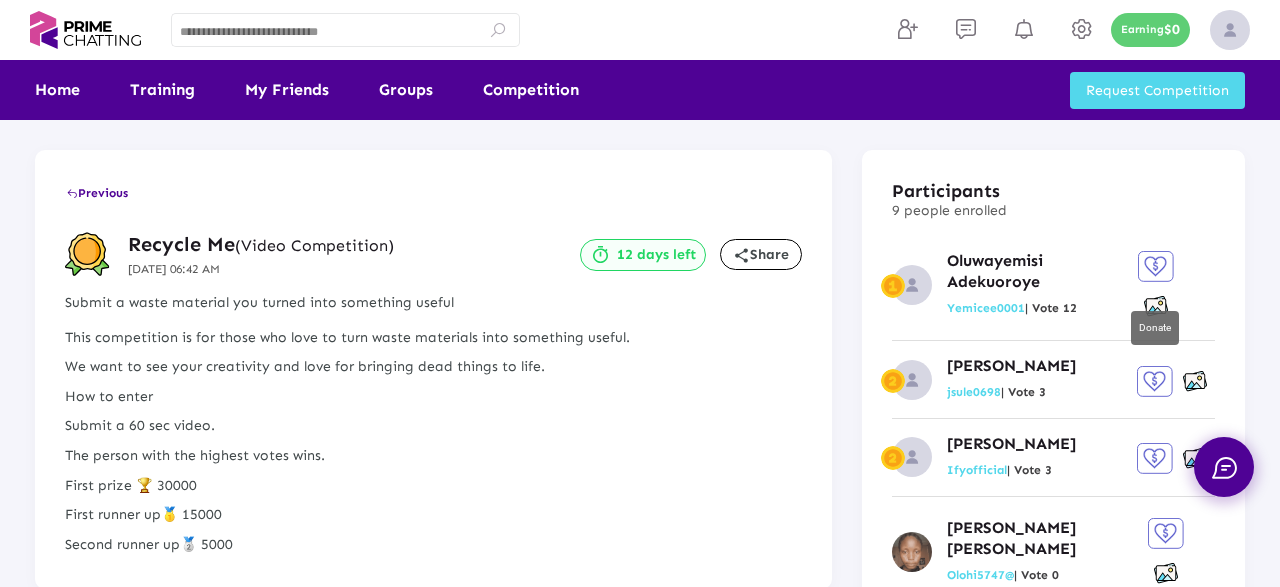 click 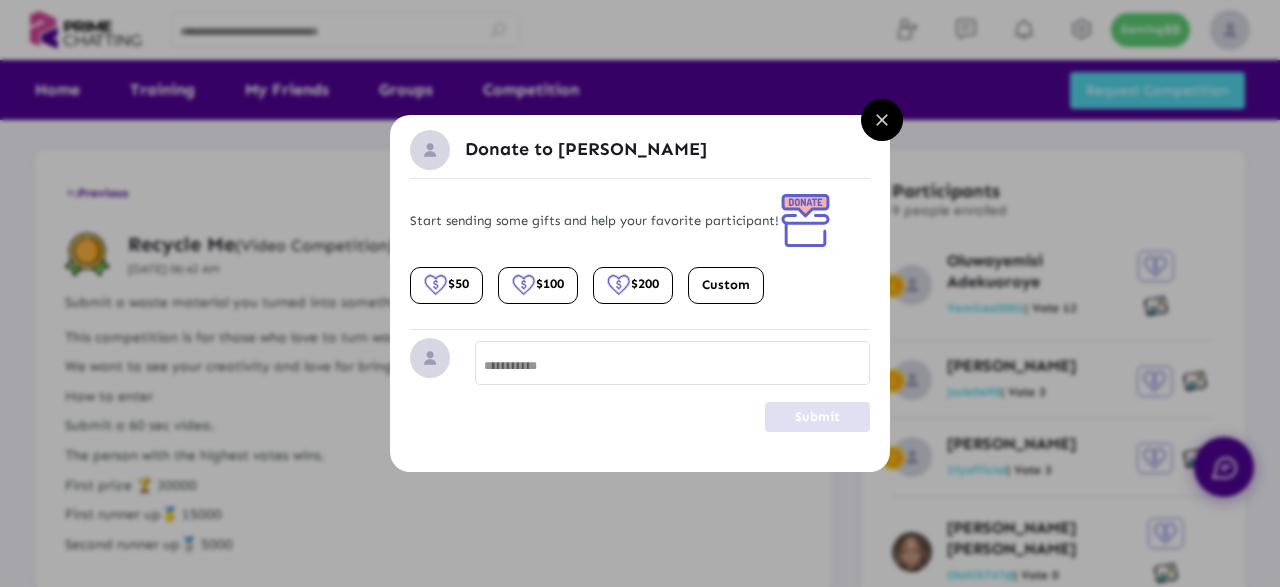 click on "close" at bounding box center [882, 120] 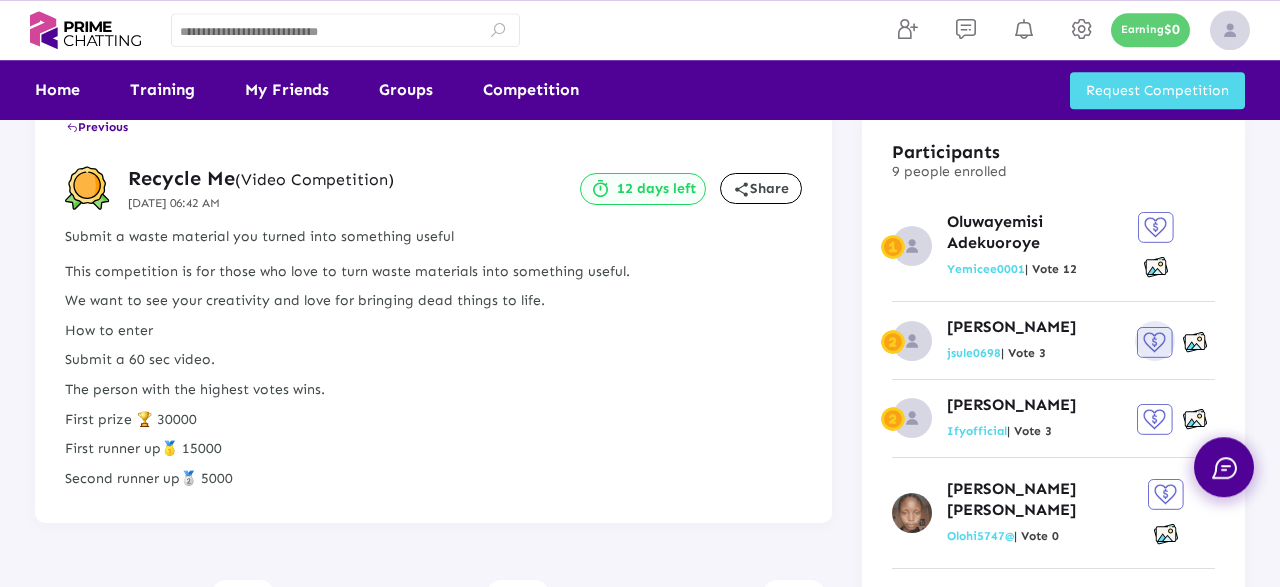 scroll, scrollTop: 0, scrollLeft: 0, axis: both 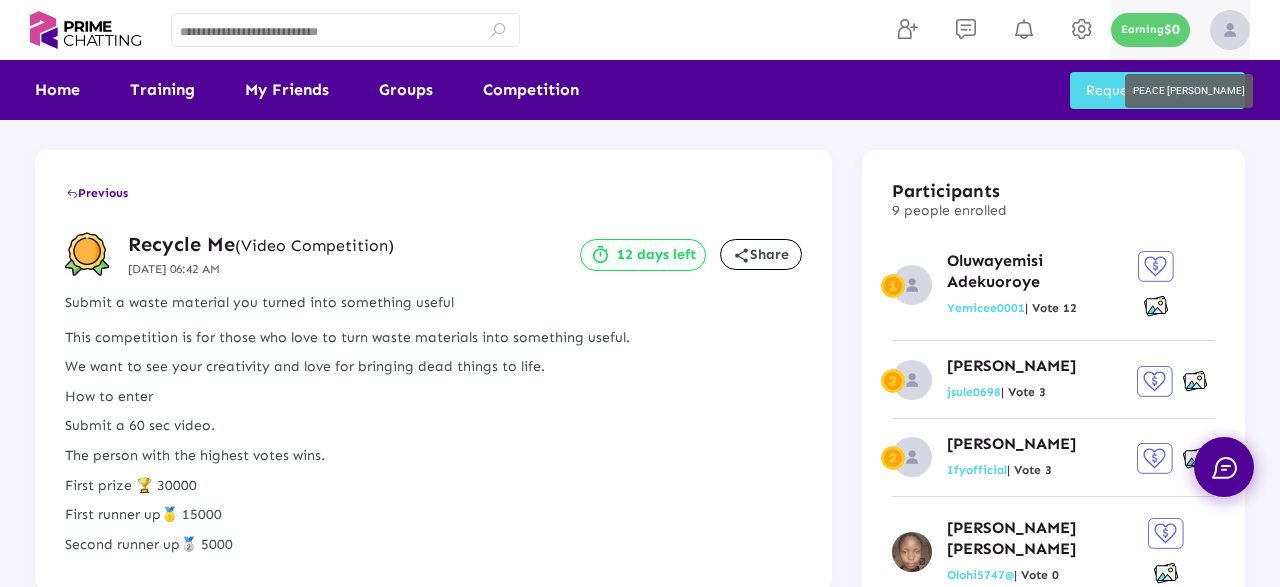 click at bounding box center [1230, 30] 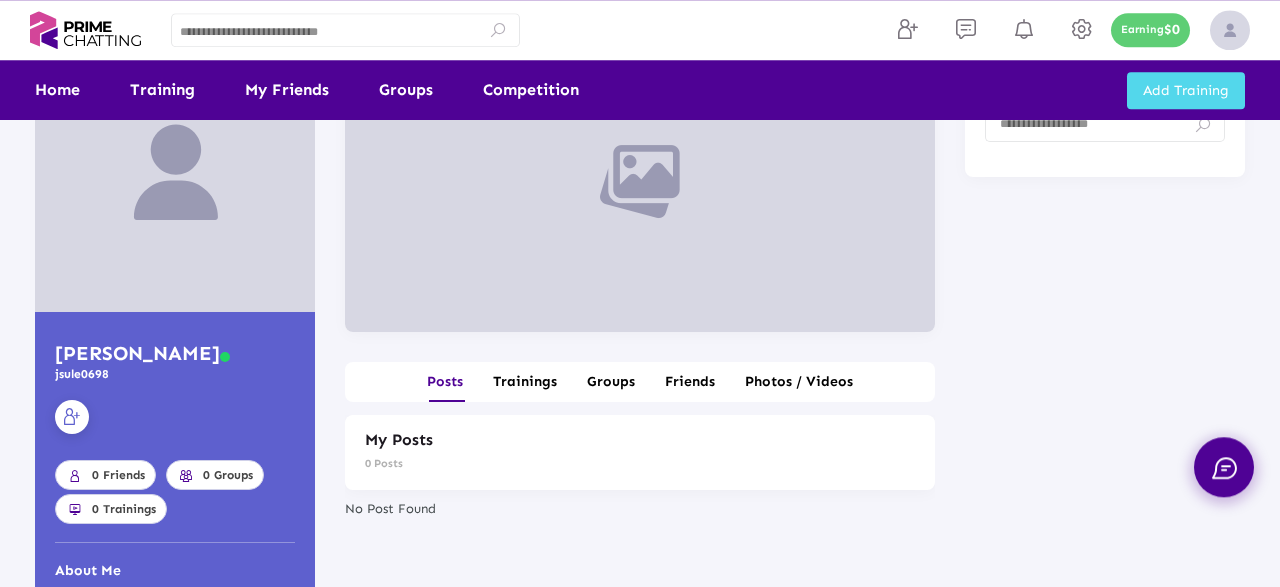 scroll, scrollTop: 0, scrollLeft: 0, axis: both 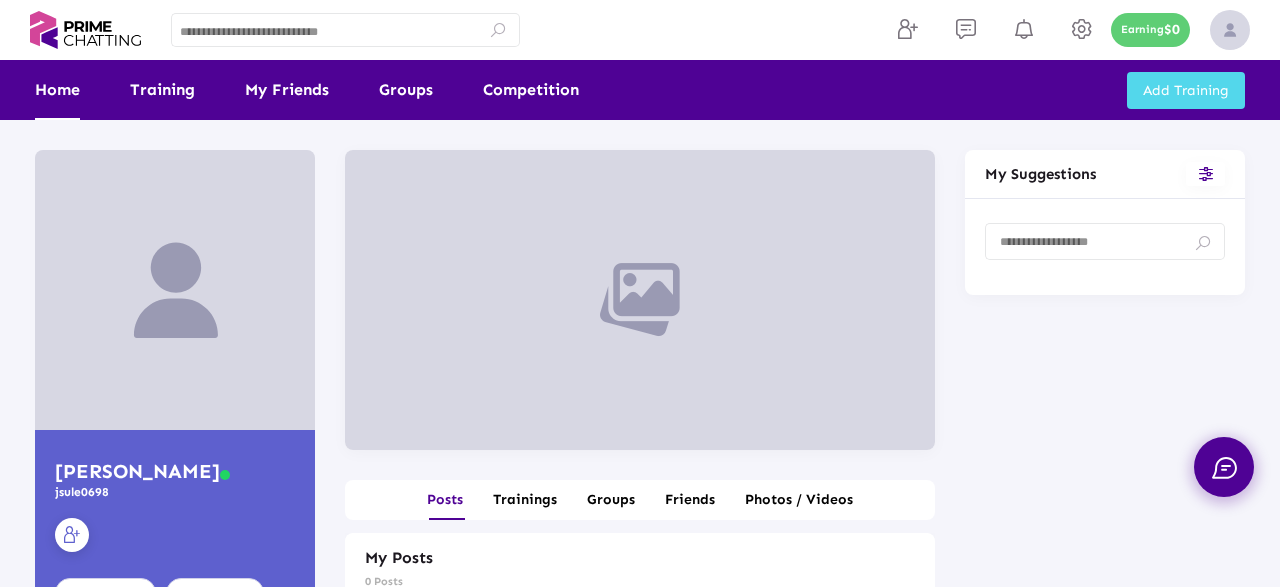 click on "Home" at bounding box center (57, 90) 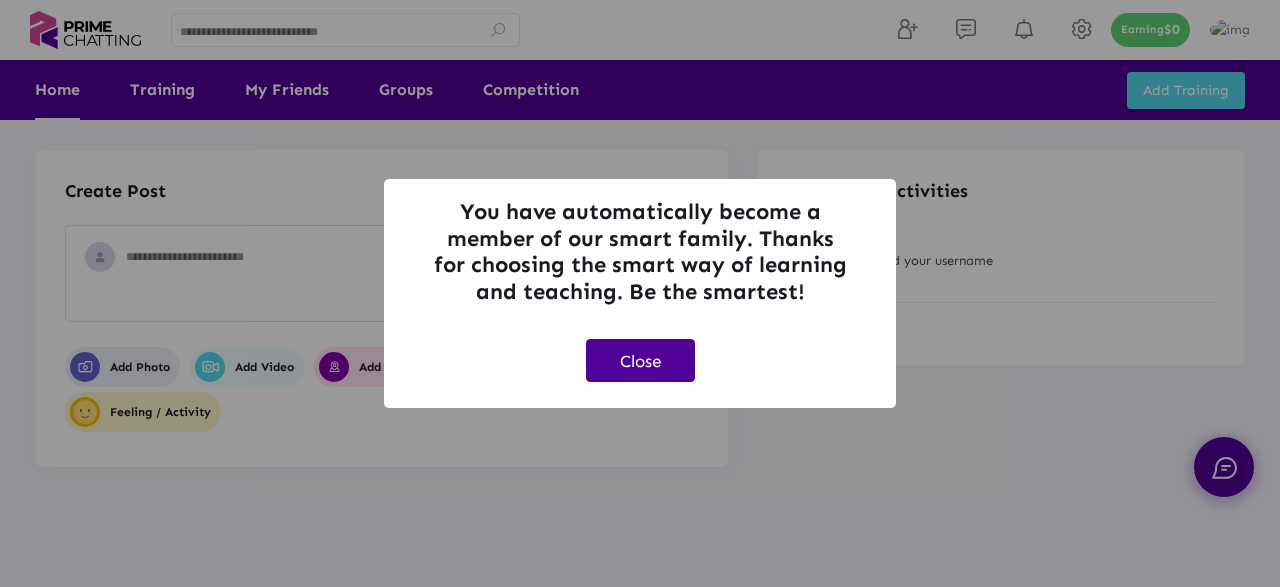 click on "Close" at bounding box center (640, 360) 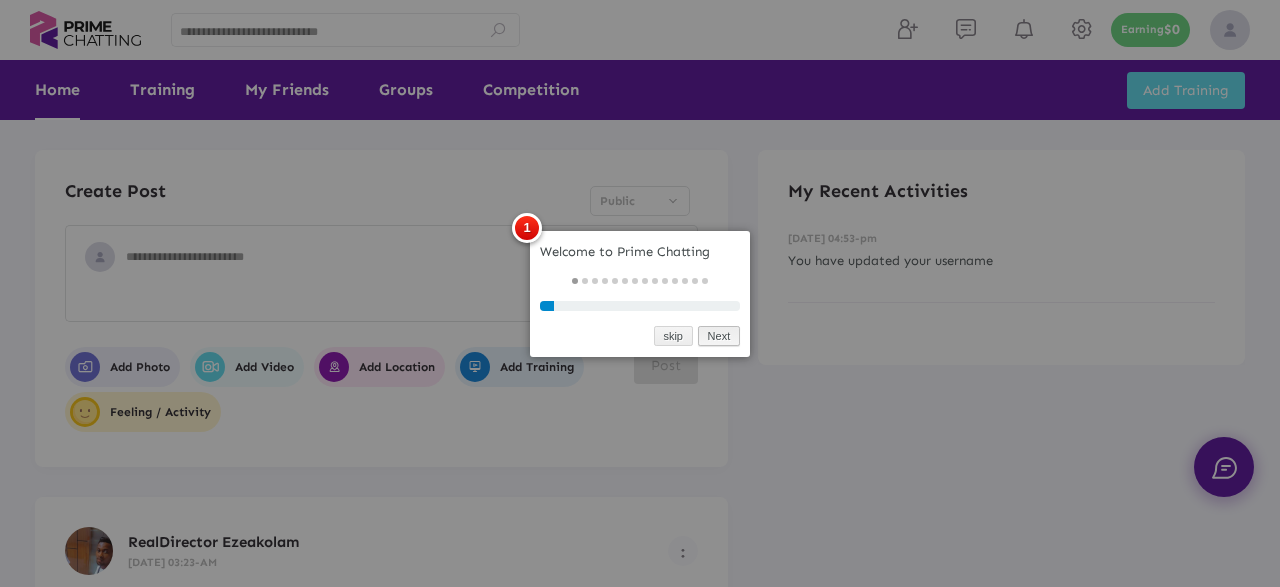 click on "Next" at bounding box center [719, 336] 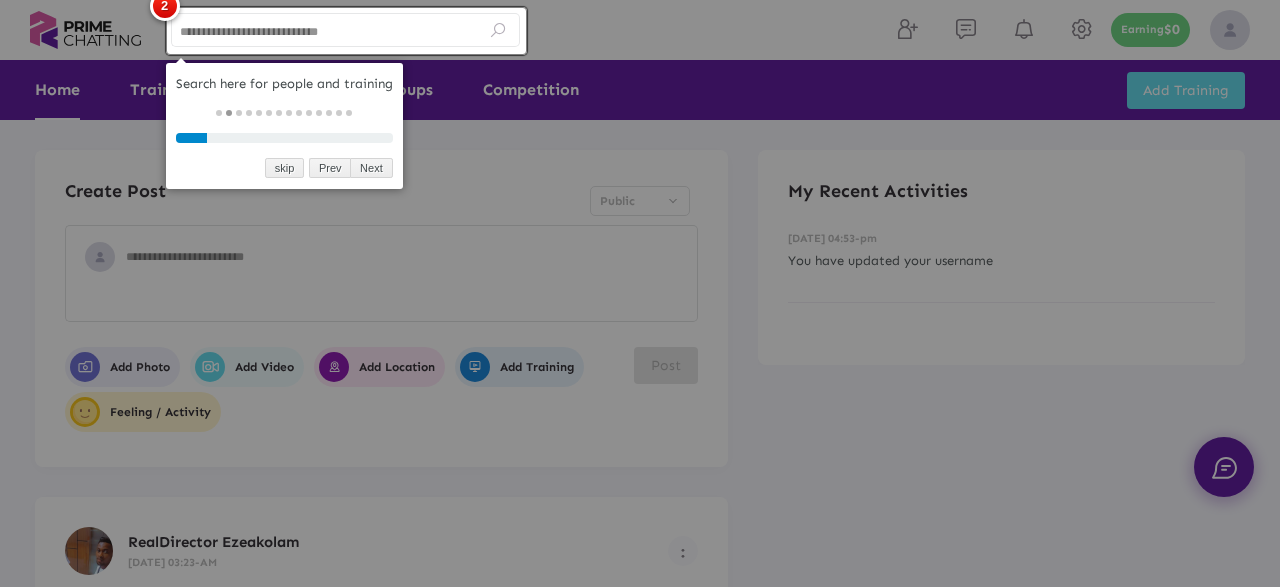 click at bounding box center (640, 293) 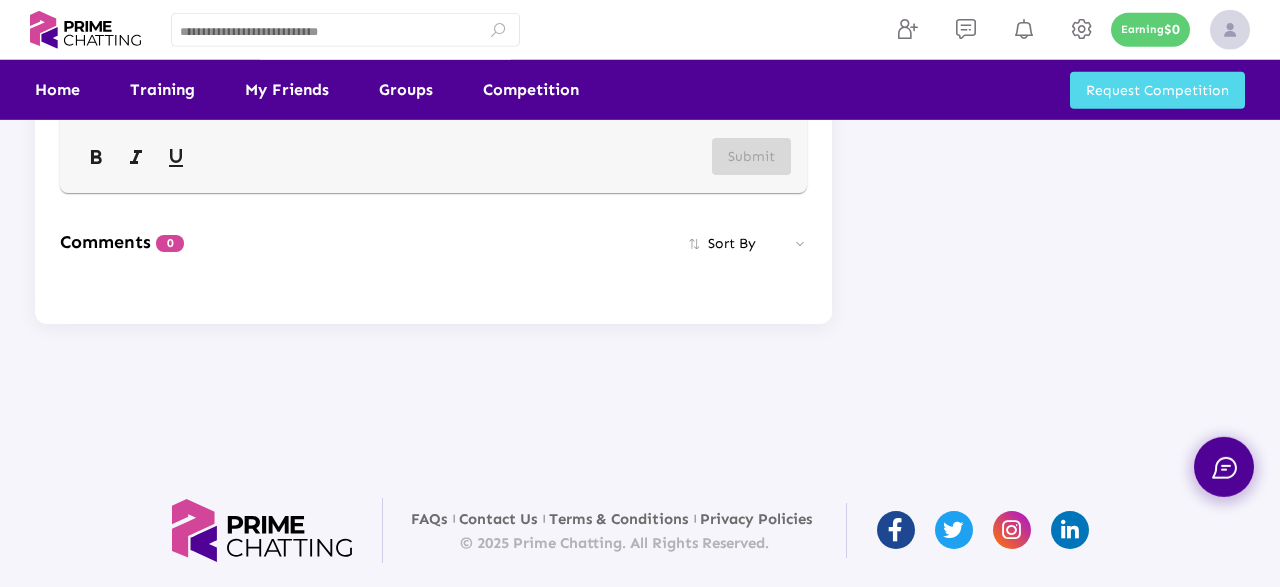 scroll, scrollTop: 892, scrollLeft: 0, axis: vertical 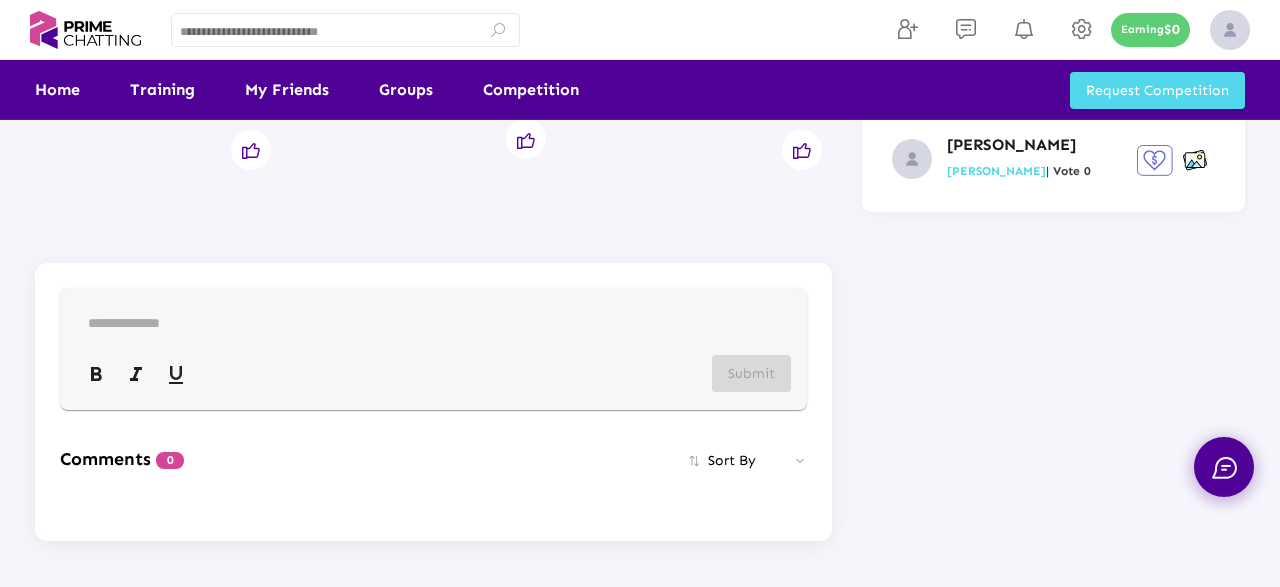 click 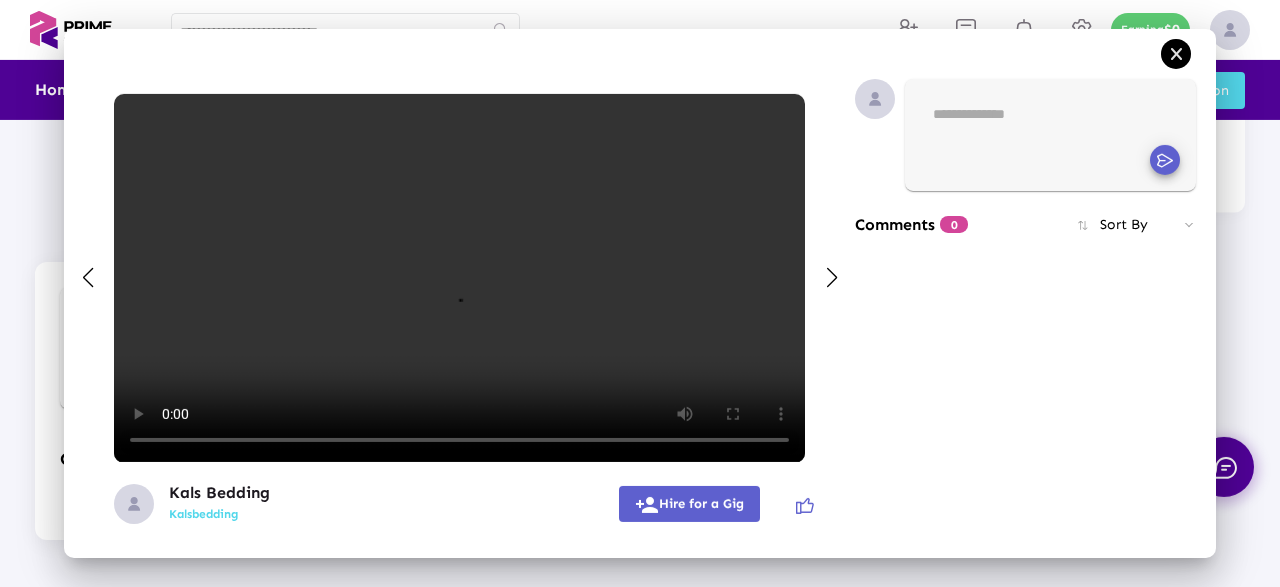 scroll, scrollTop: 0, scrollLeft: 0, axis: both 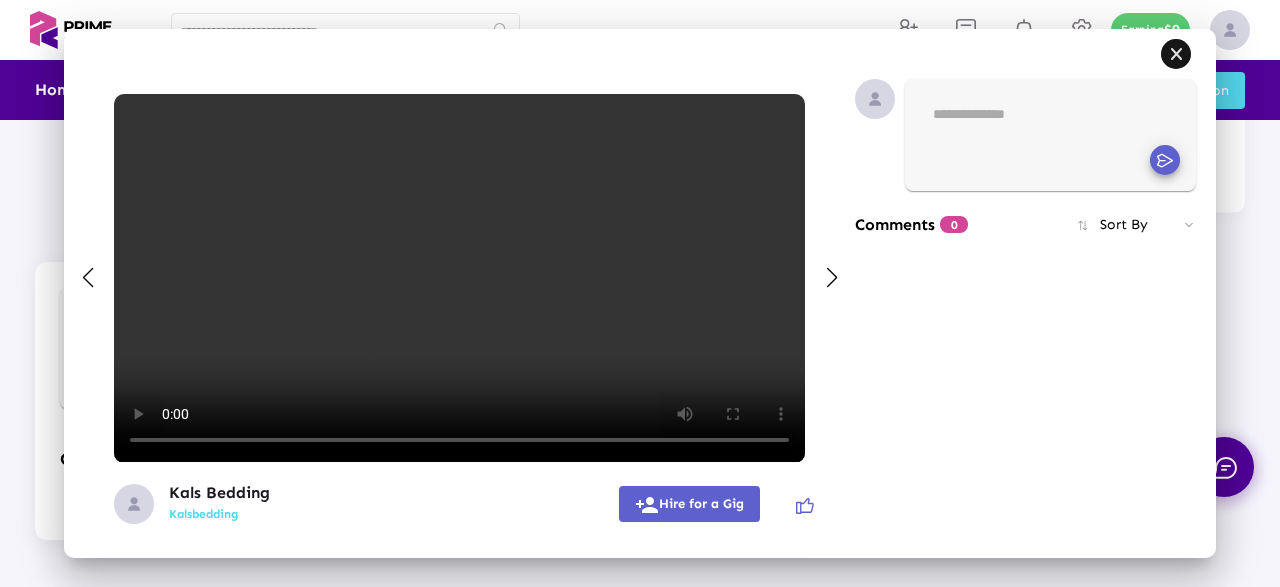 click at bounding box center (1176, 54) 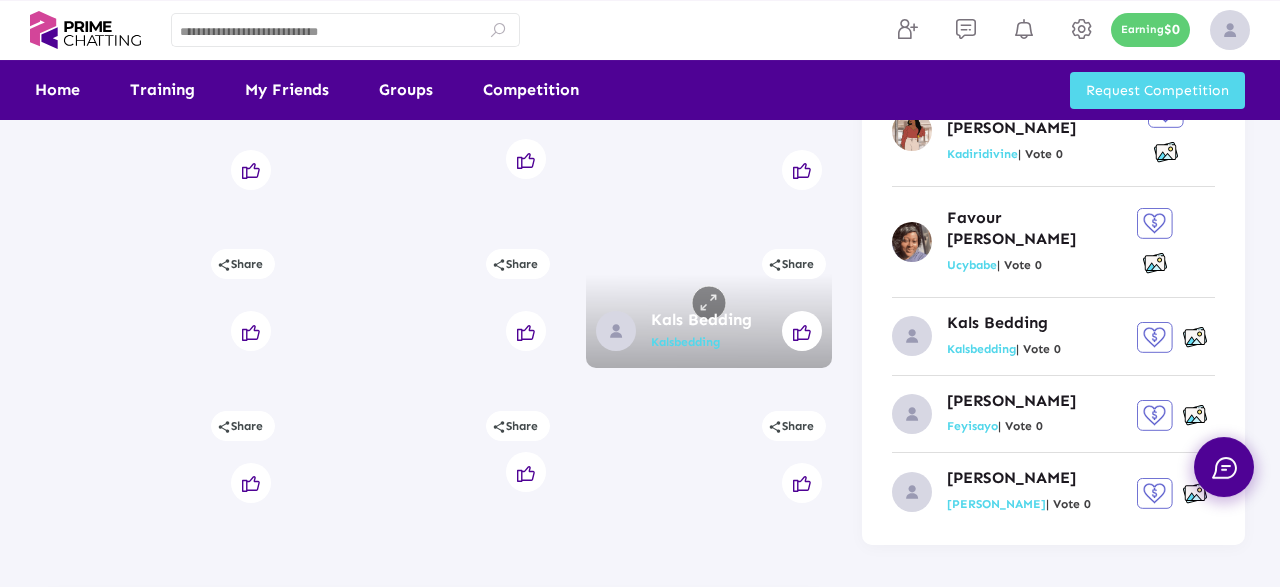 scroll, scrollTop: 557, scrollLeft: 0, axis: vertical 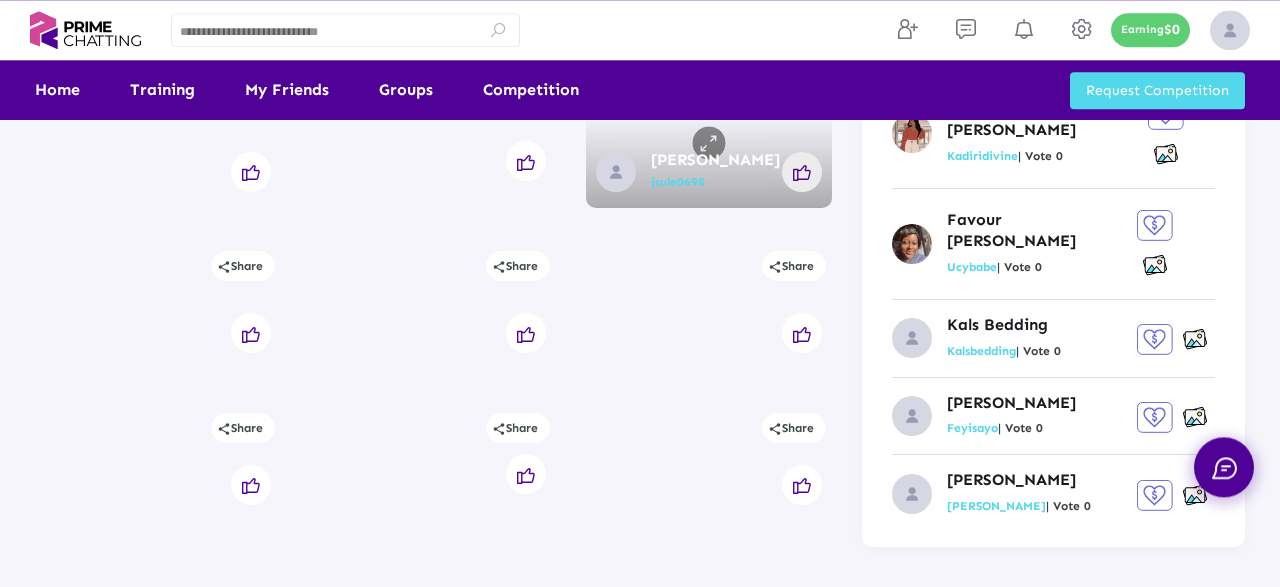 click 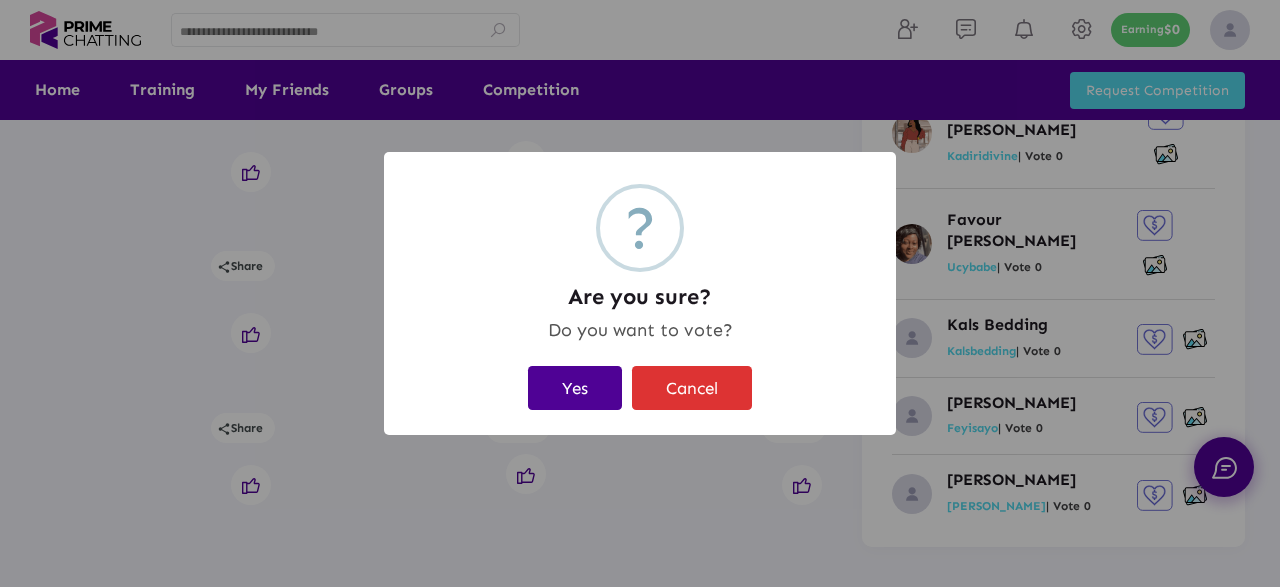 click on "Yes" at bounding box center [575, 387] 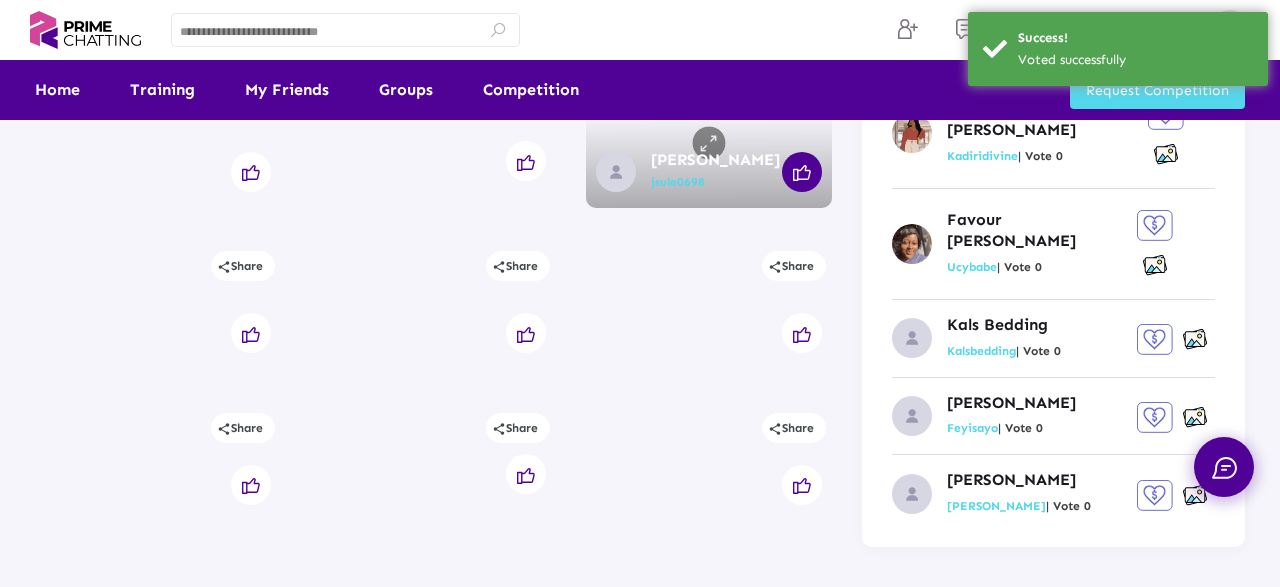 click 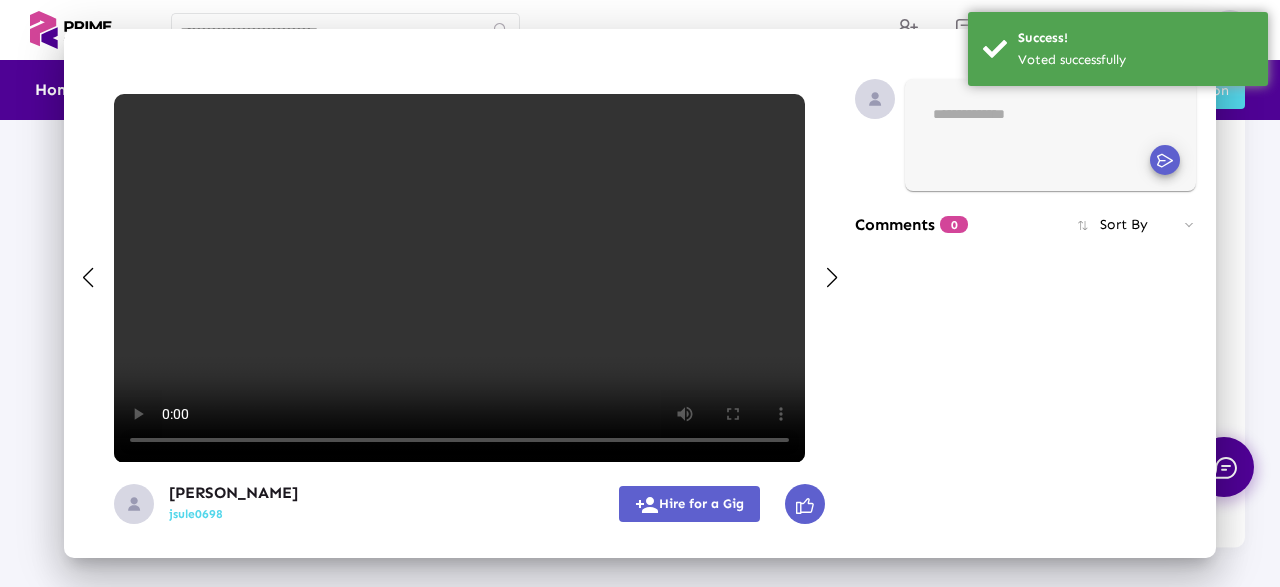 scroll, scrollTop: 0, scrollLeft: 0, axis: both 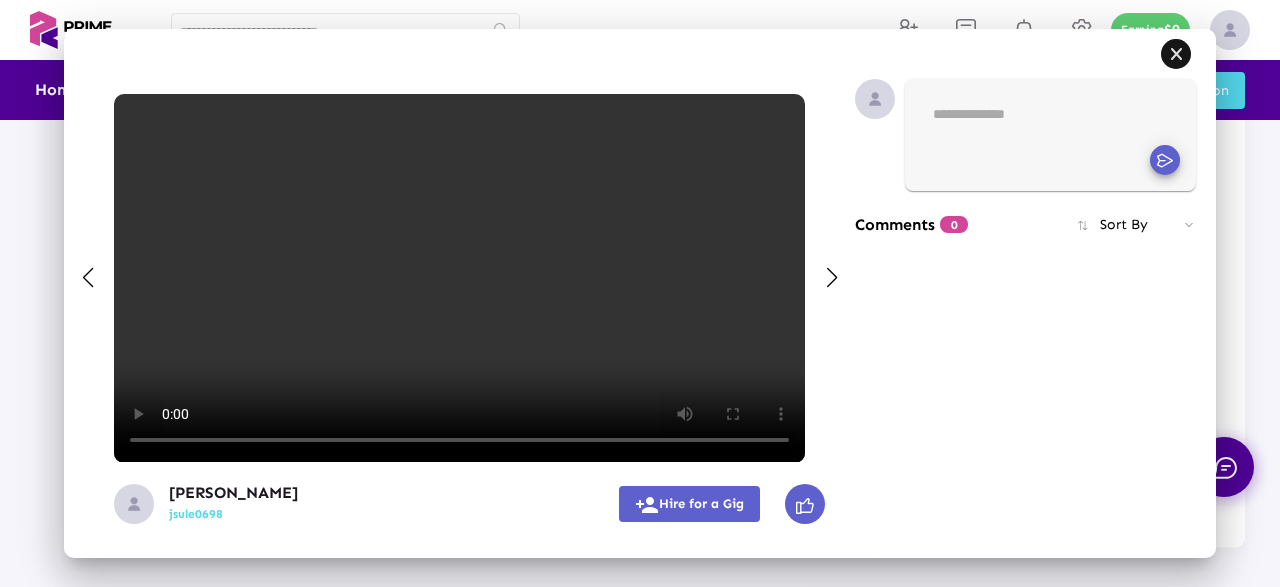click at bounding box center [1176, 54] 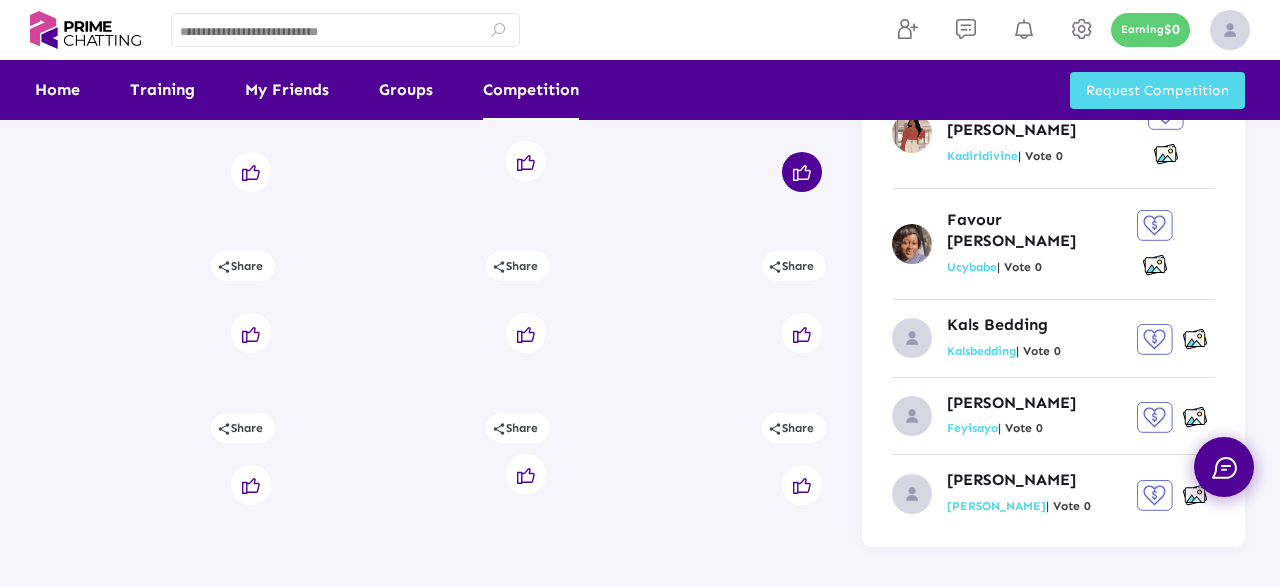 click on "Competition" at bounding box center [531, 90] 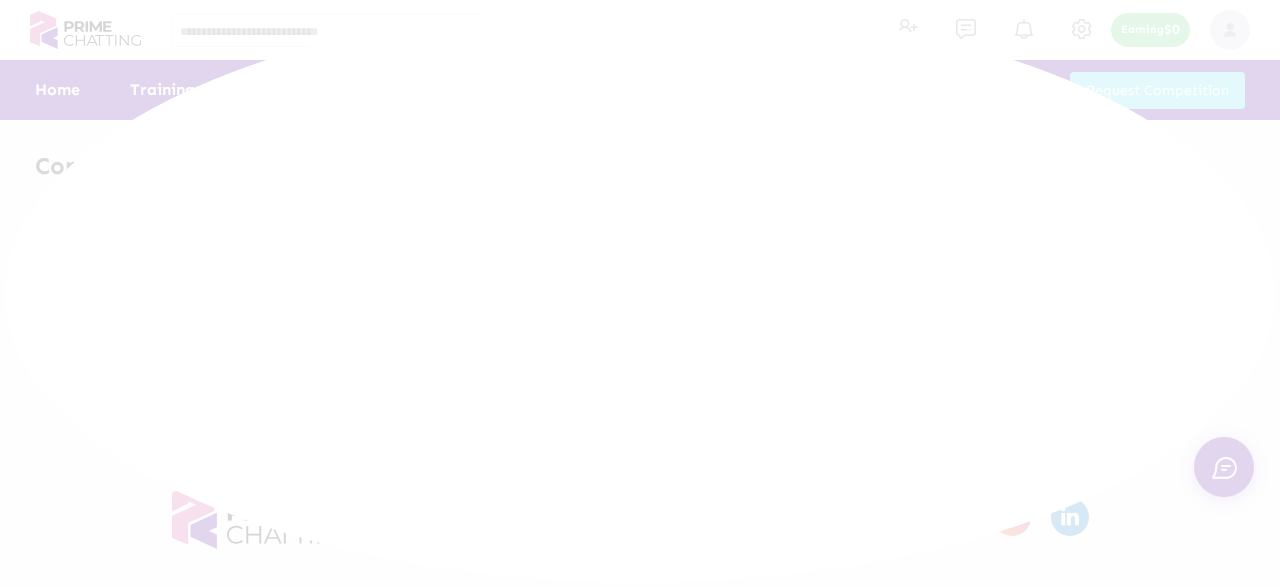scroll, scrollTop: 0, scrollLeft: 0, axis: both 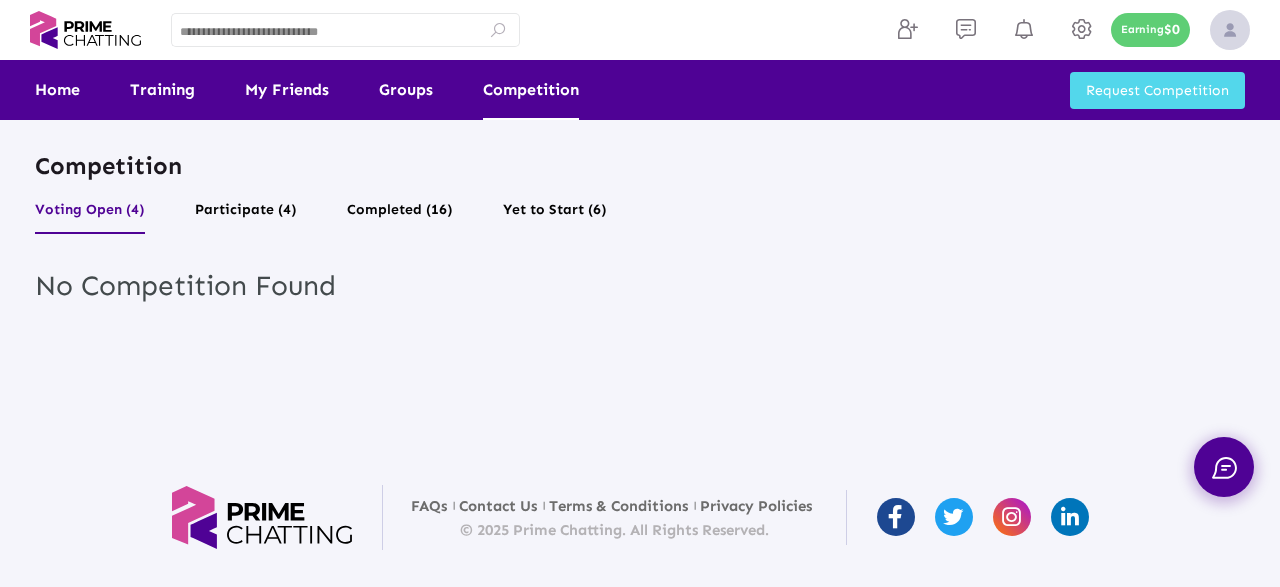 click on "Competition Voting Open (4) Participate (4) Completed (16) Yet to Start (6)" 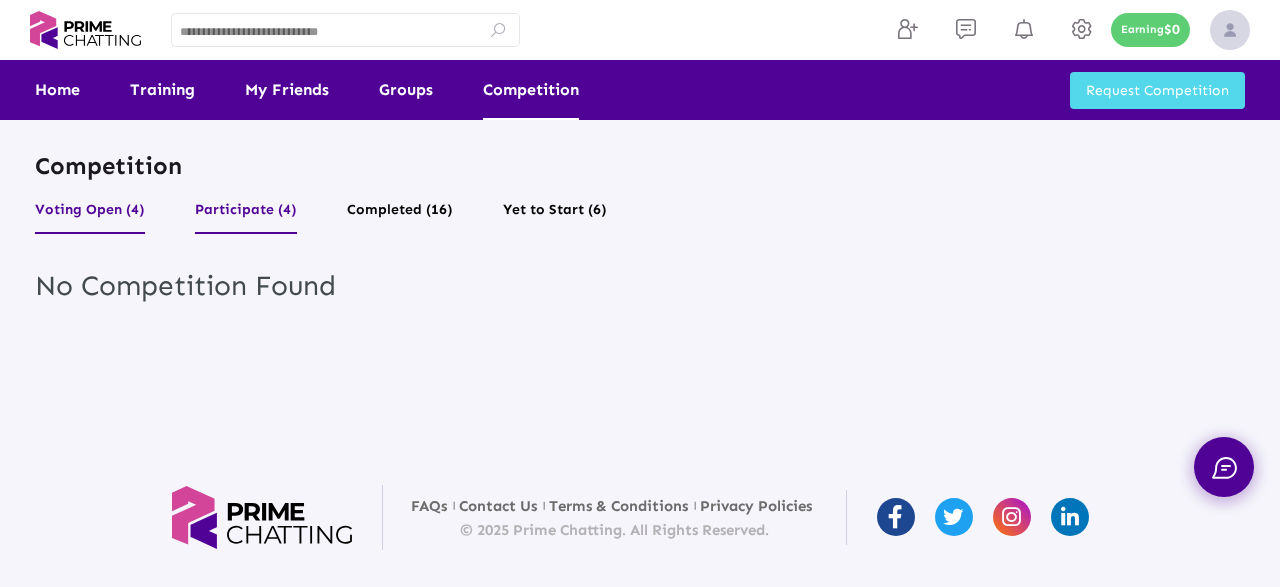 click on "Participate (4)" 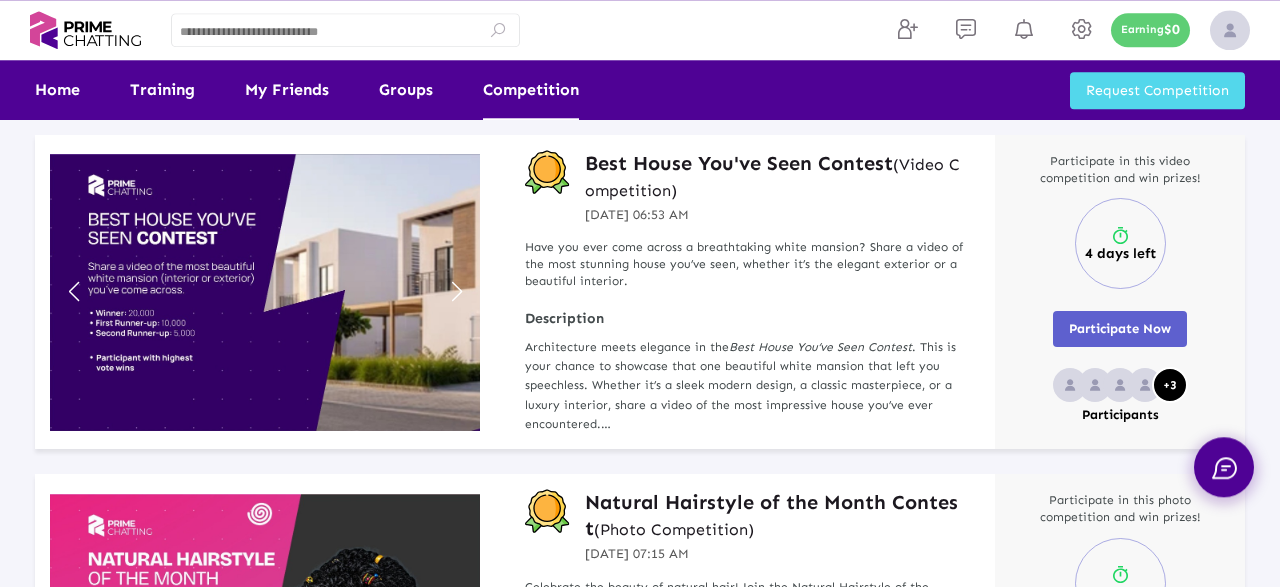 scroll, scrollTop: 784, scrollLeft: 0, axis: vertical 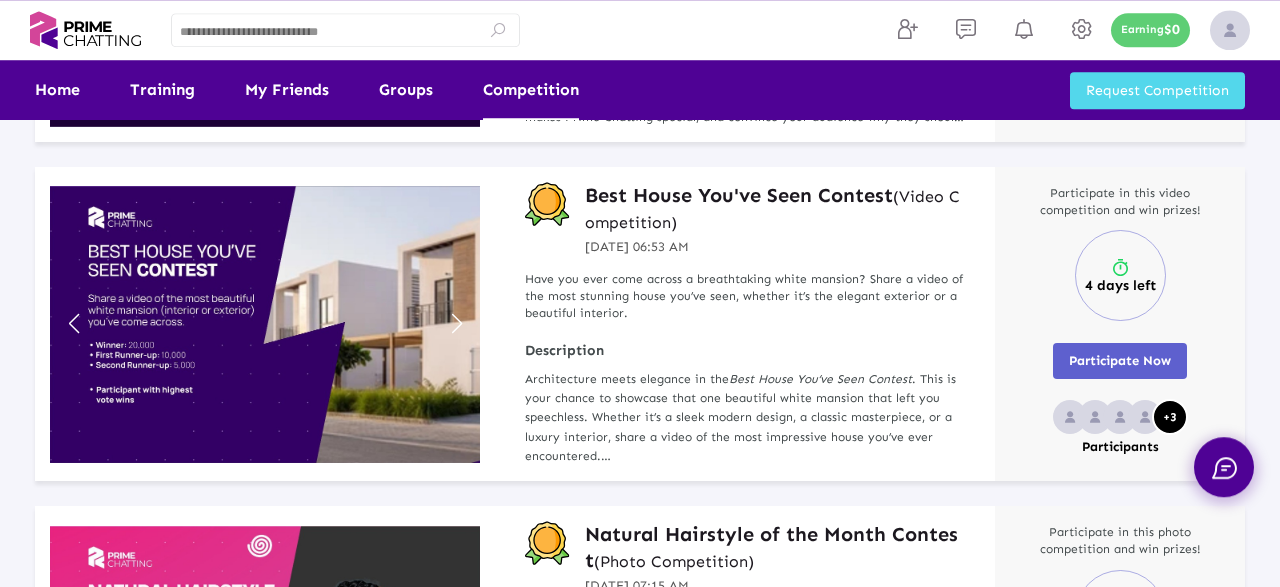 click 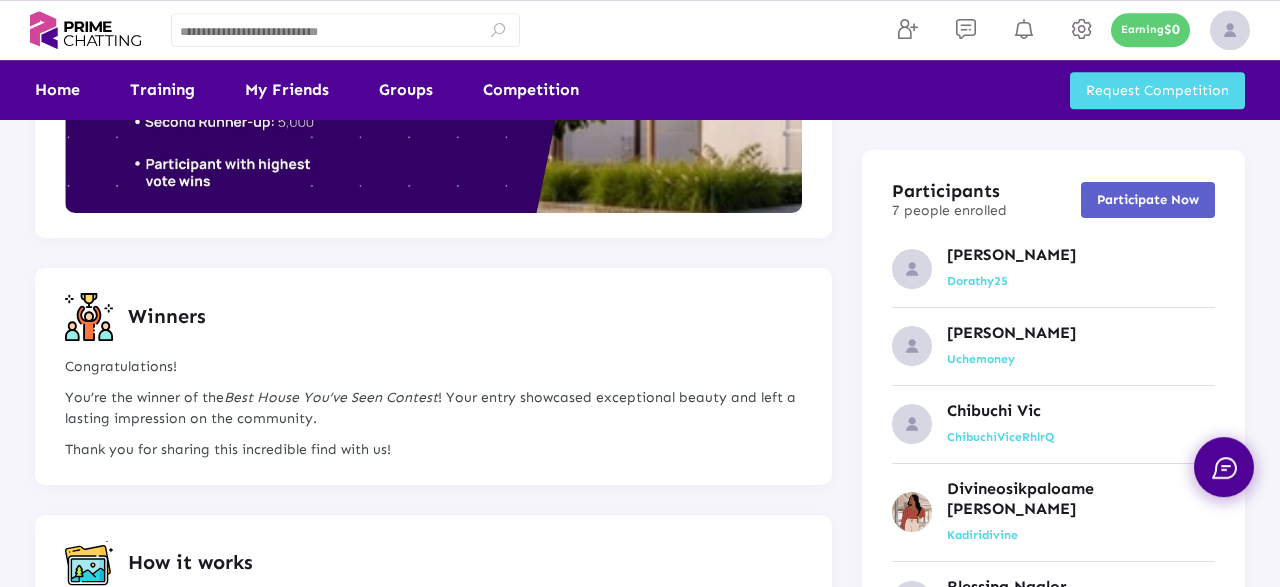 scroll, scrollTop: 606, scrollLeft: 0, axis: vertical 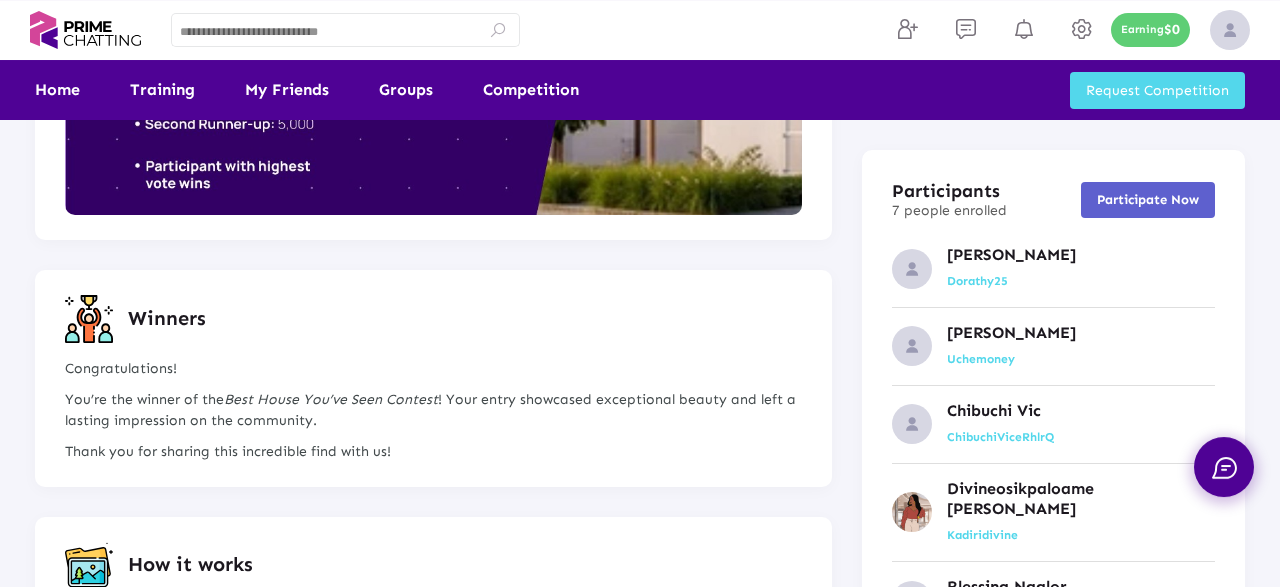 click on "Dorathy25" 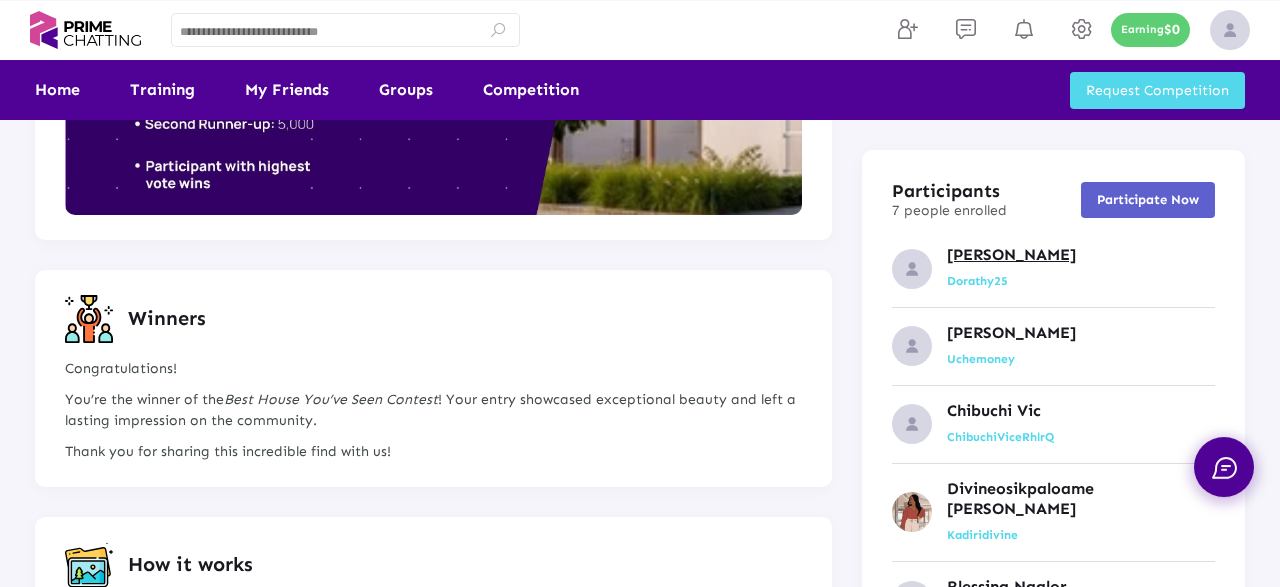 click on "[PERSON_NAME]" 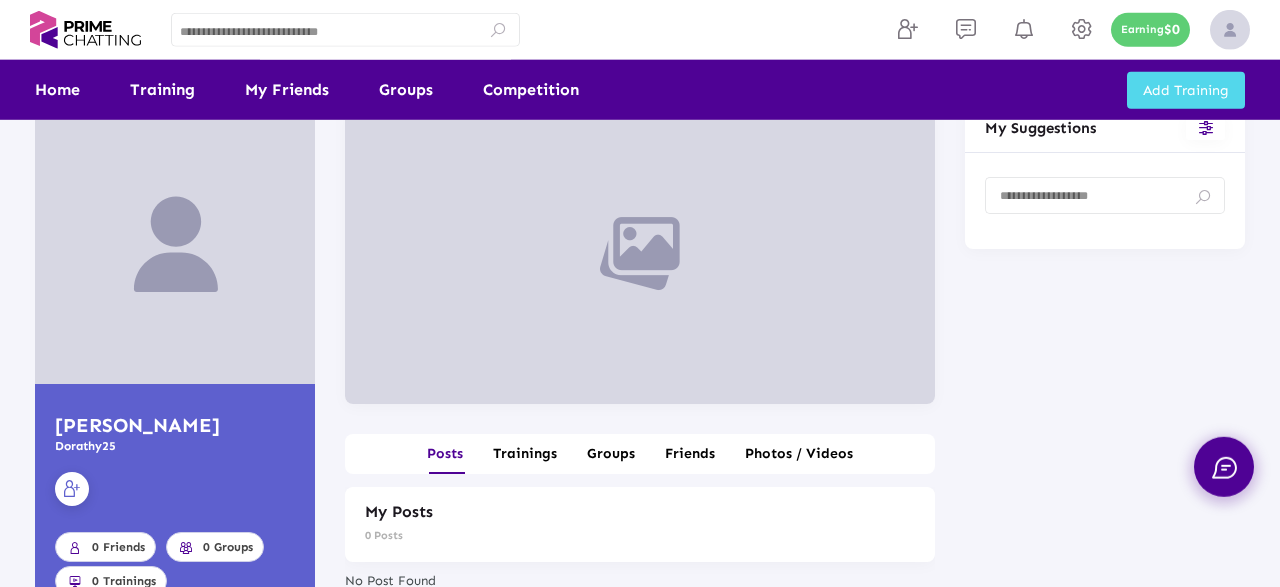 scroll, scrollTop: 0, scrollLeft: 0, axis: both 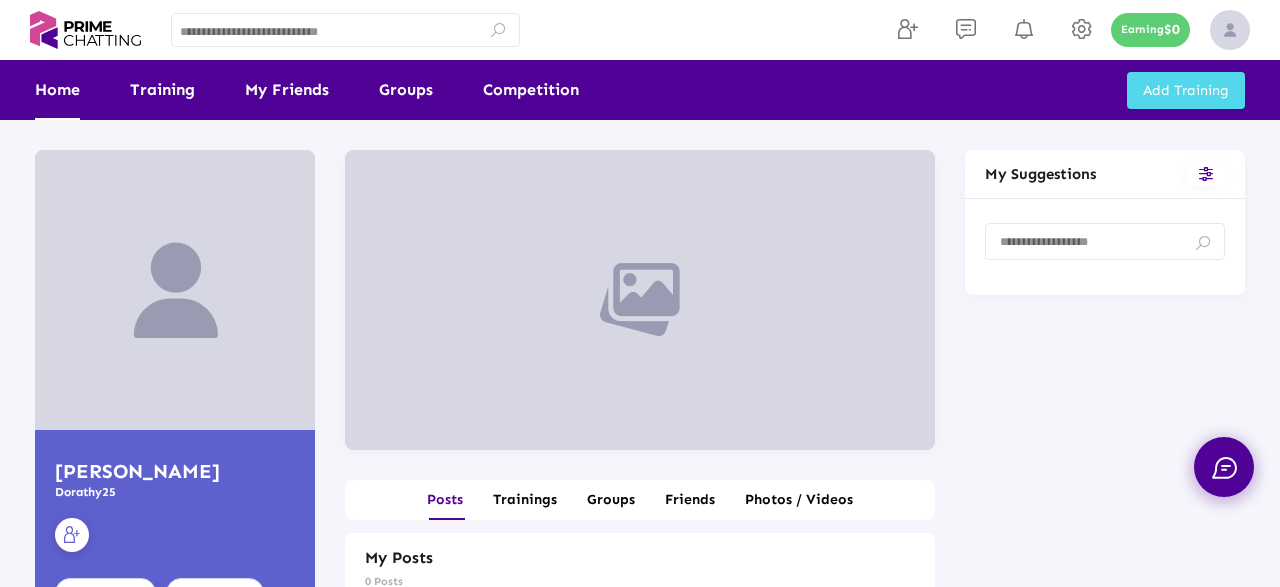 click on "Home" at bounding box center (57, 90) 